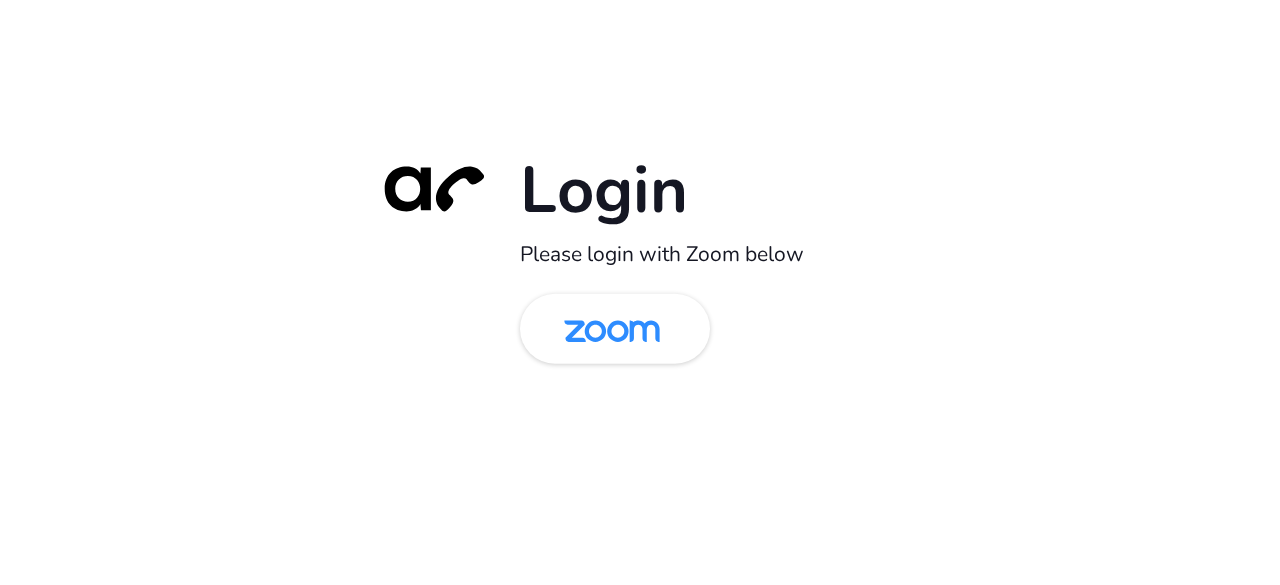 scroll, scrollTop: 0, scrollLeft: 0, axis: both 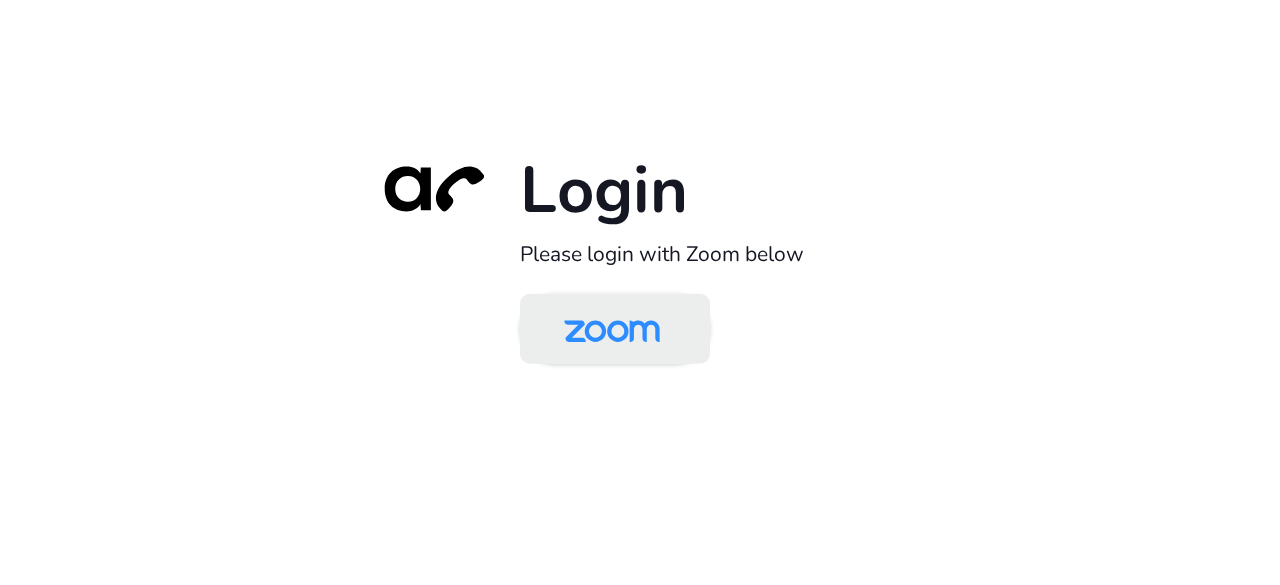 click at bounding box center (612, 330) 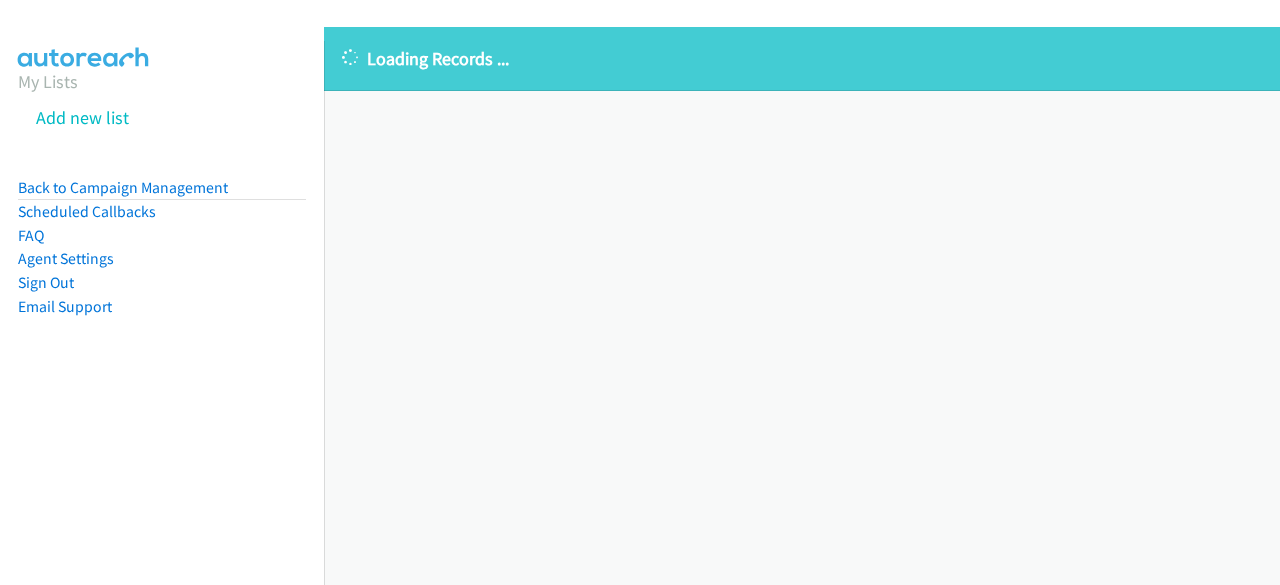 scroll, scrollTop: 0, scrollLeft: 0, axis: both 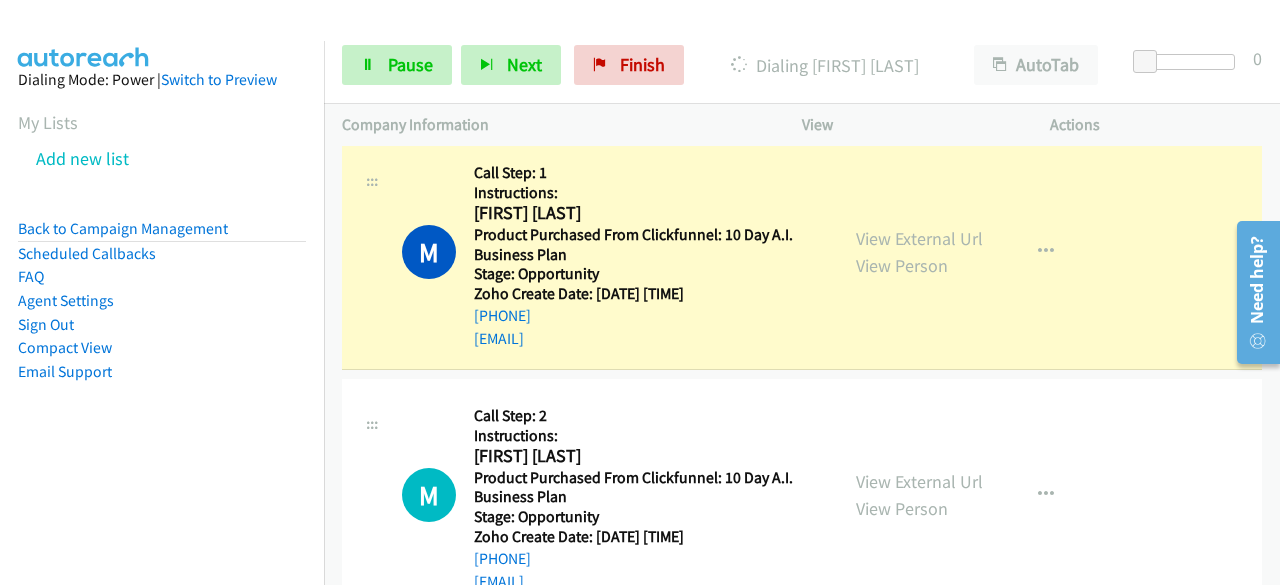 click at bounding box center (84, 35) 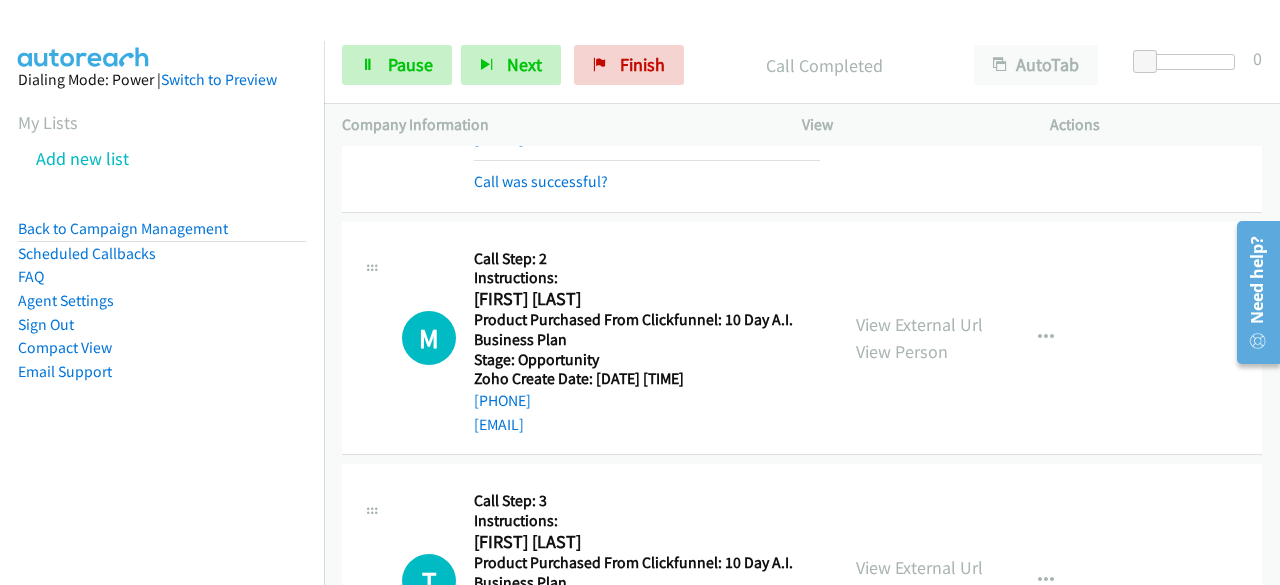 click on "Dialing Mode: Power
|
Switch to Preview
My Lists
Add new list
Back to Campaign Management
Scheduled Callbacks
FAQ
Agent Settings
Sign Out
Compact View
Email Support" at bounding box center (162, 257) 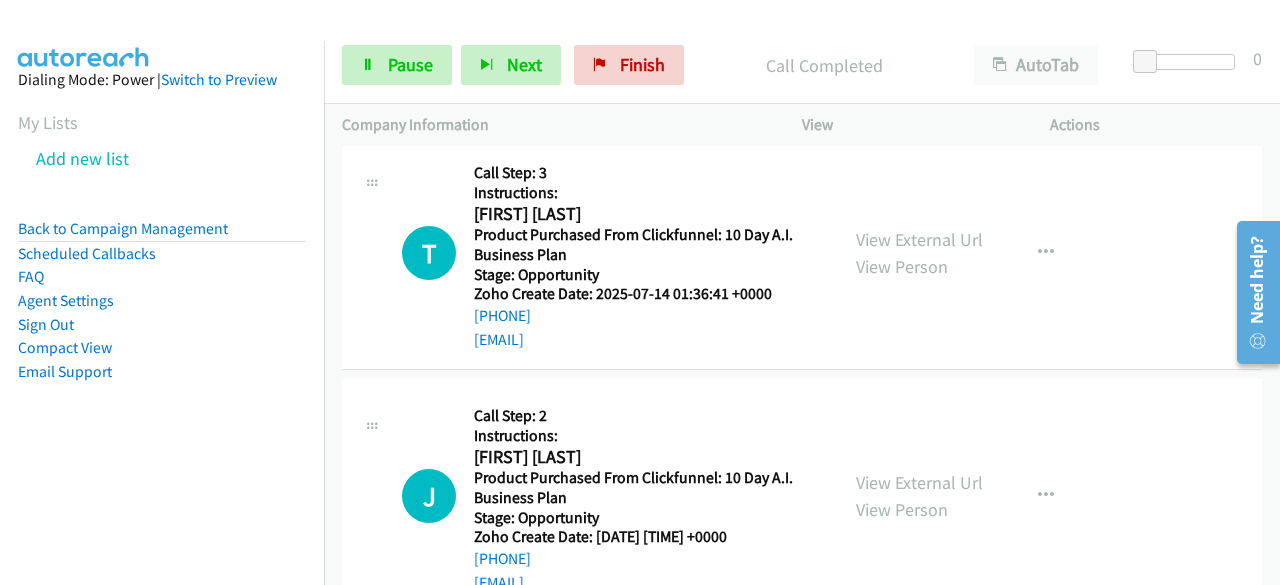 scroll, scrollTop: 900, scrollLeft: 0, axis: vertical 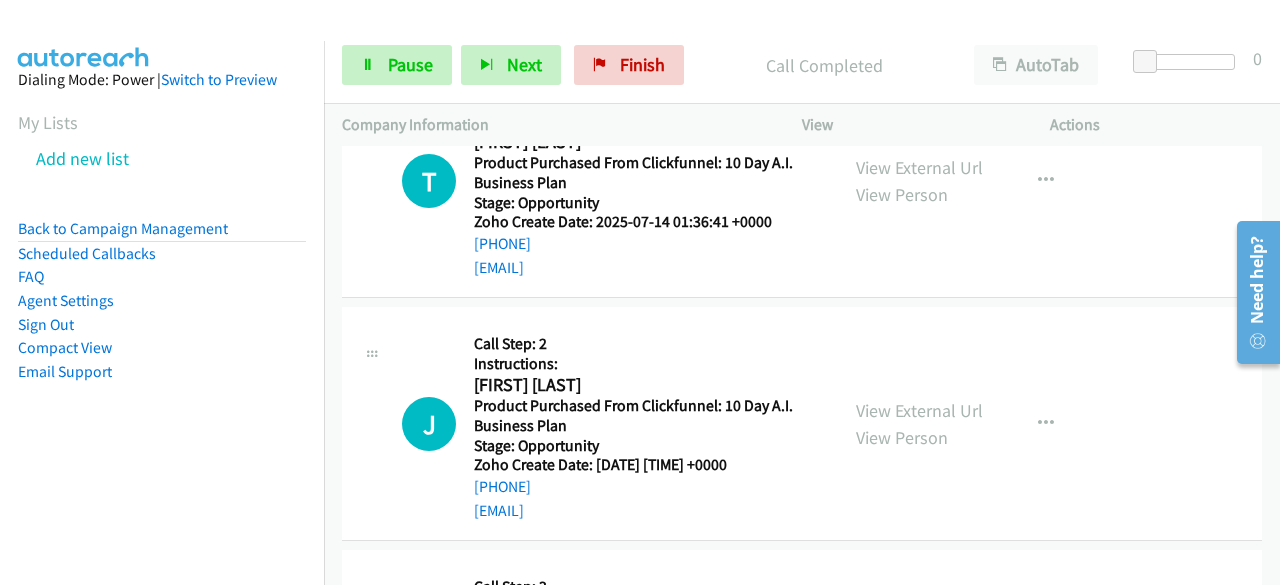 click on "Dialing Mode: Power
|
Switch to Preview
My Lists
Add new list
Back to Campaign Management
Scheduled Callbacks
FAQ
Agent Settings
Sign Out
Compact View
Email Support" at bounding box center (162, 257) 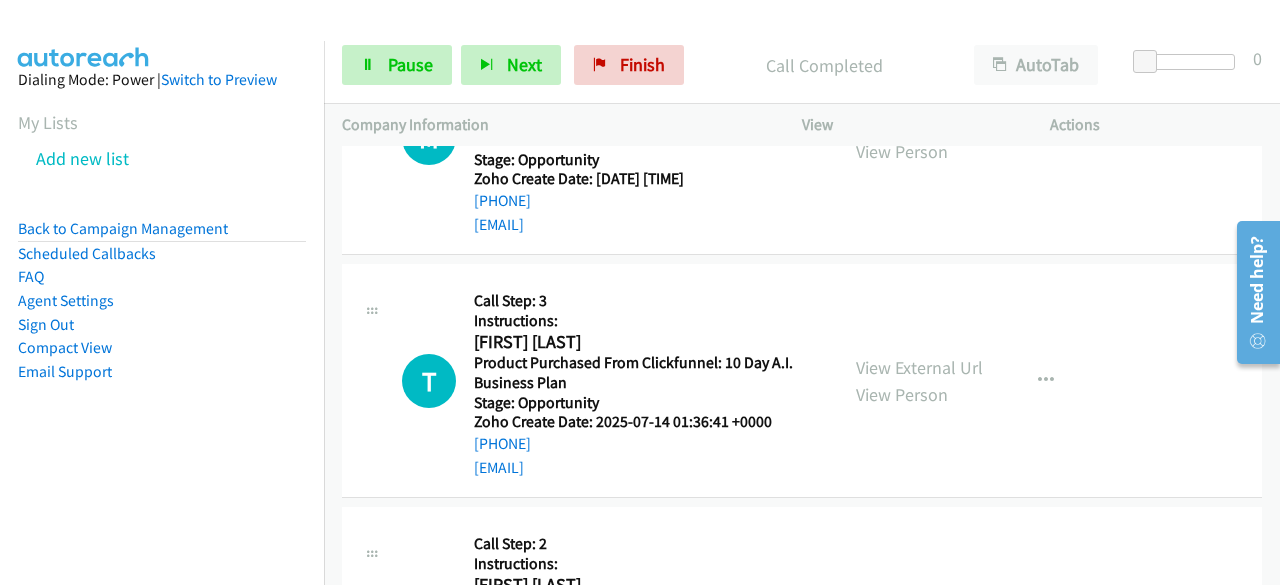 scroll, scrollTop: 500, scrollLeft: 0, axis: vertical 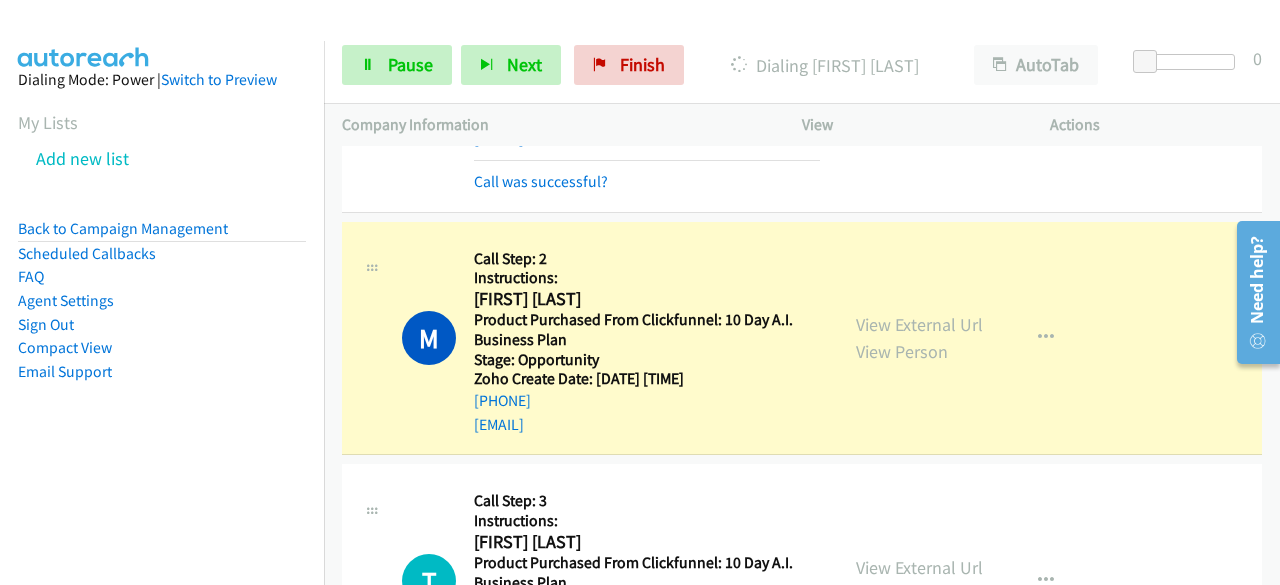 click on "Dialing Mode: Power
|
Switch to Preview
My Lists
Add new list
Back to Campaign Management
Scheduled Callbacks
FAQ
Agent Settings
Sign Out
Compact View
Email Support" at bounding box center [162, 257] 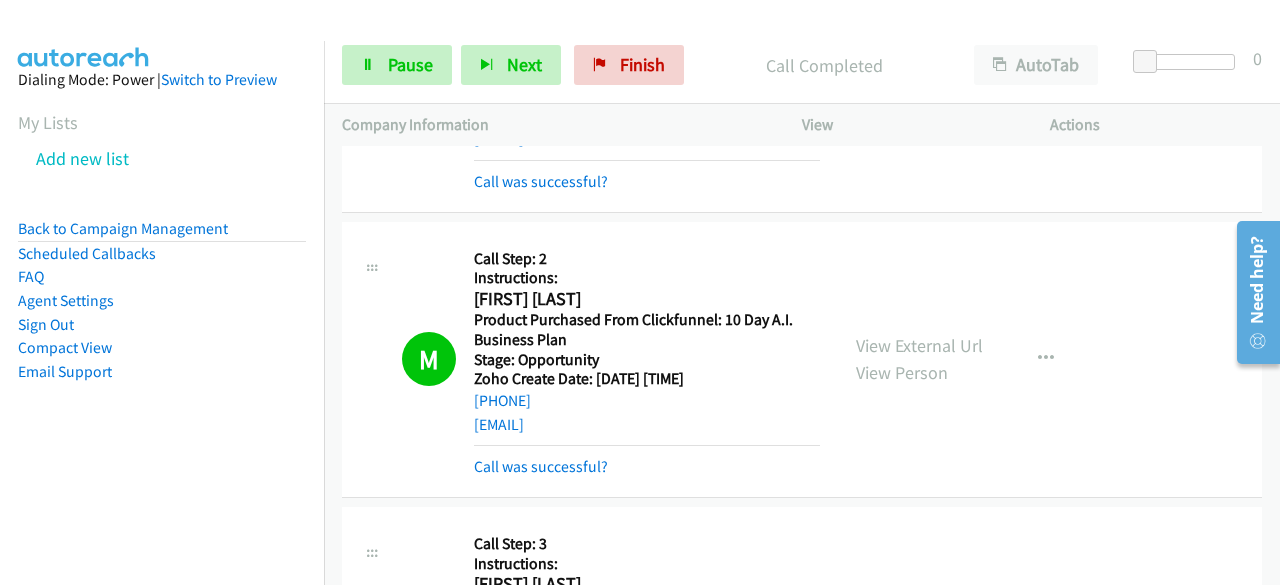 click on "Callback Scheduled
Call Step: 2
Instructions:
[FIRST] [LAST]
America/Denver
Product Purchased From Clickfunnel: 10 Day A.I. Business Plan
Stage: Opportunity
Zoho Create Date: [DATE] [TIME]
[PHONE]
[EMAIL]
Call was successful?
View External Url
View Person
View External Url
Email
Schedule/Manage Callback
Skip Call
Add to do not call list" at bounding box center [802, 360] 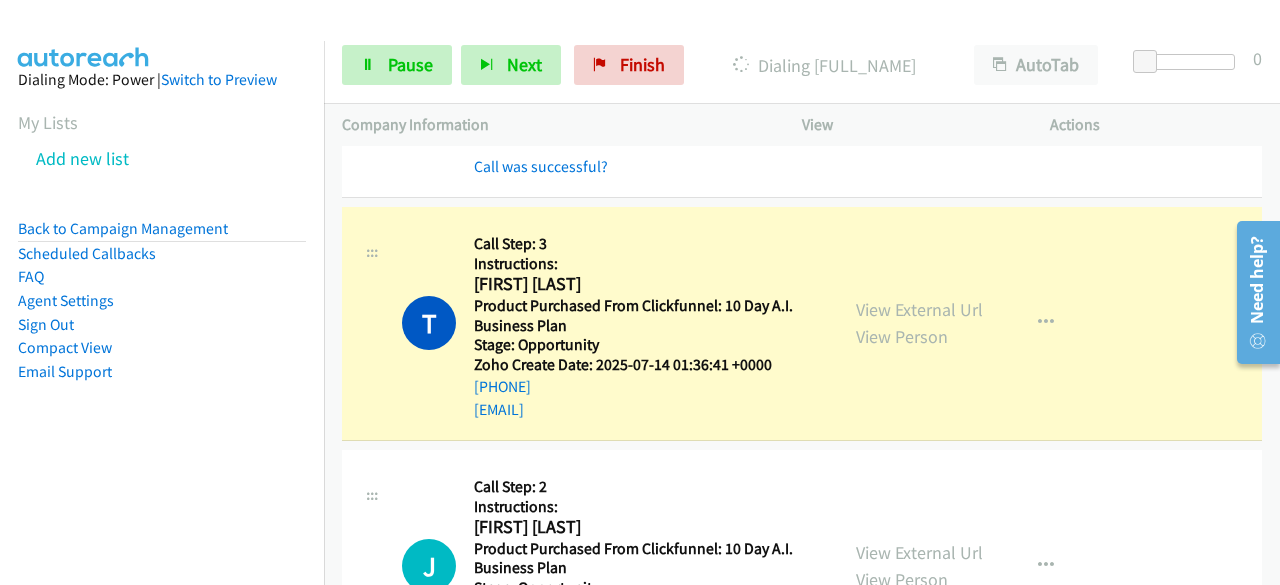 scroll, scrollTop: 900, scrollLeft: 0, axis: vertical 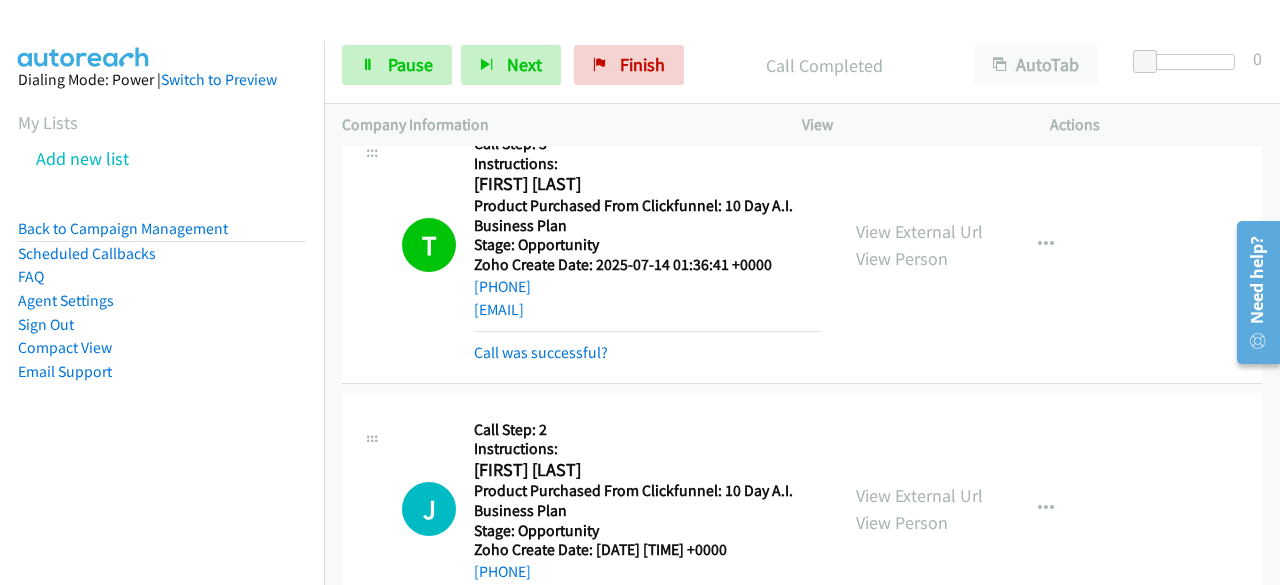 click on "Dialing Mode: Power
|
Switch to Preview
My Lists
Add new list
Back to Campaign Management
Scheduled Callbacks
FAQ
Agent Settings
Sign Out
Compact View
Email Support" at bounding box center [162, 257] 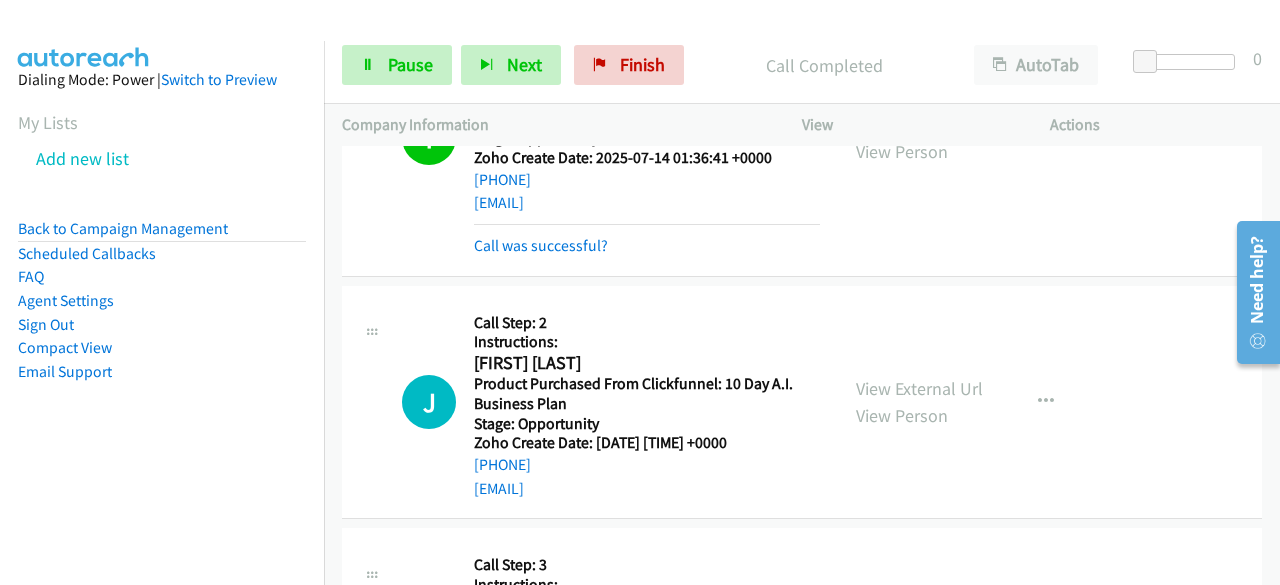scroll, scrollTop: 1100, scrollLeft: 0, axis: vertical 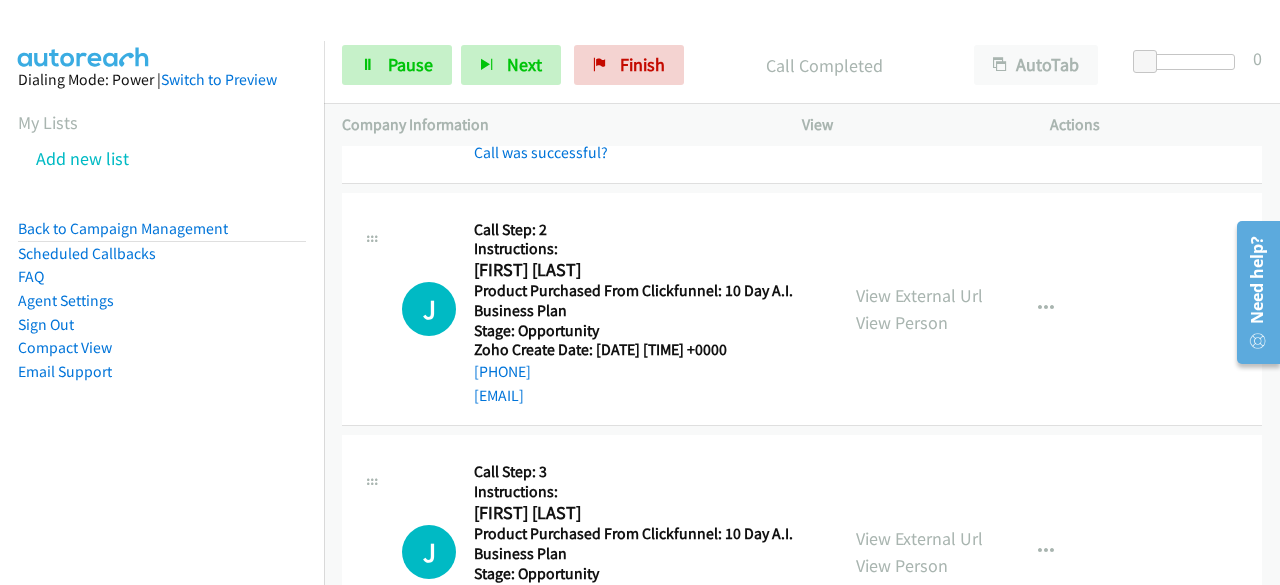 click on "Dialing Mode: Power
|
Switch to Preview
My Lists
Add new list
Back to Campaign Management
Scheduled Callbacks
FAQ
Agent Settings
Sign Out
Compact View
Email Support" at bounding box center [162, 257] 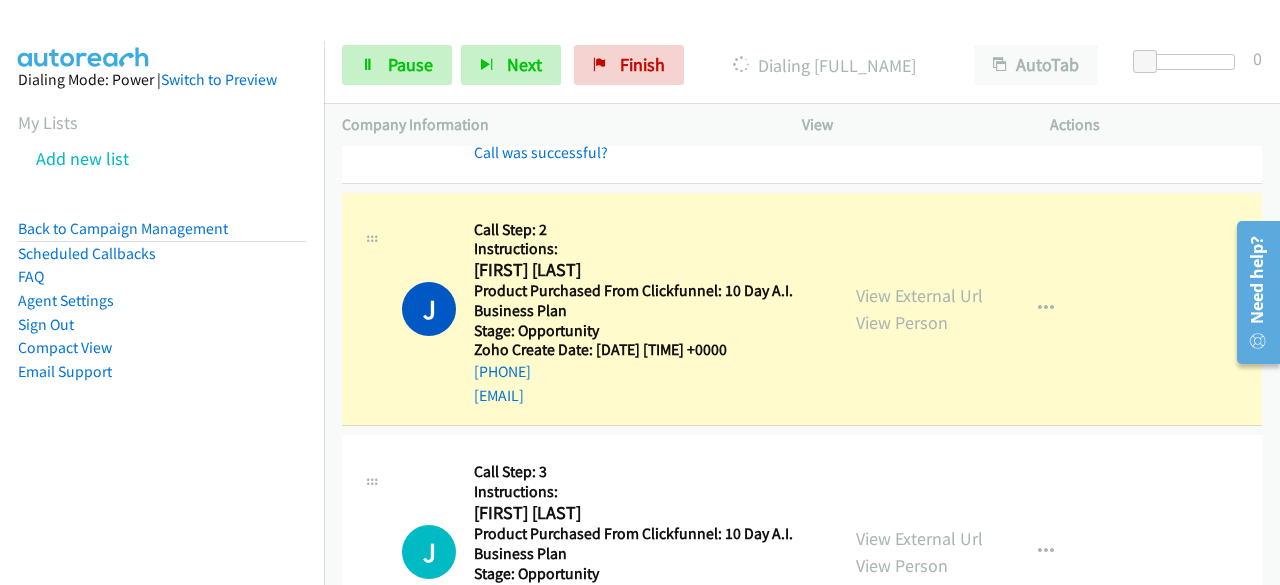 click on "Dialing Mode: Power
|
Switch to Preview
My Lists
Add new list
Back to Campaign Management
Scheduled Callbacks
FAQ
Agent Settings
Sign Out
Compact View
Email Support" at bounding box center (162, 257) 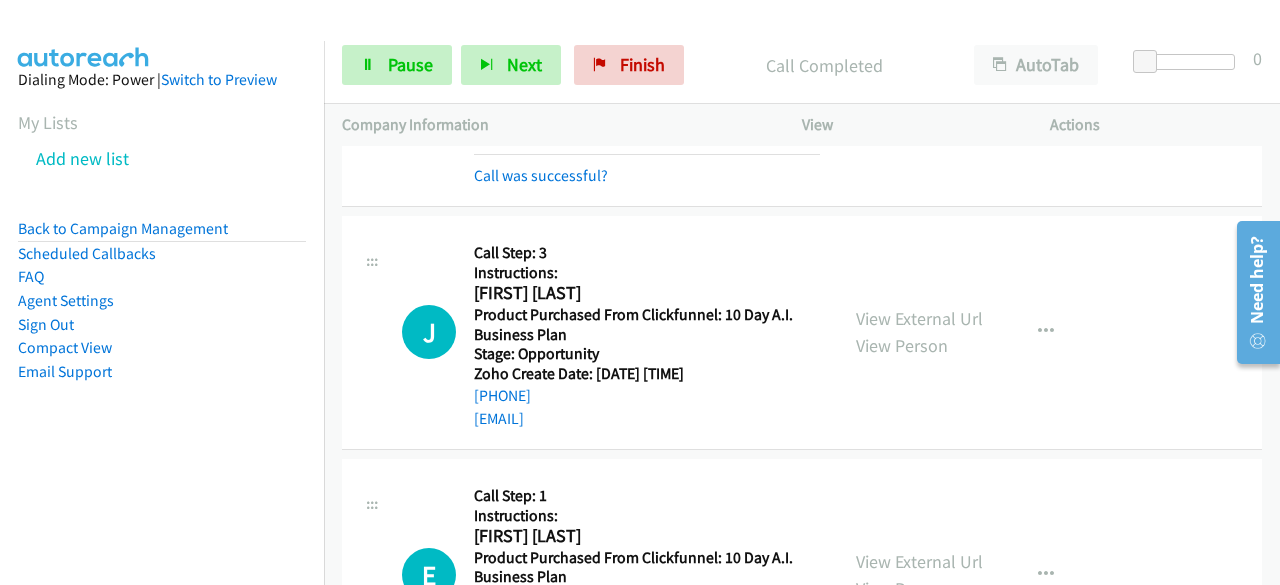 scroll, scrollTop: 1300, scrollLeft: 0, axis: vertical 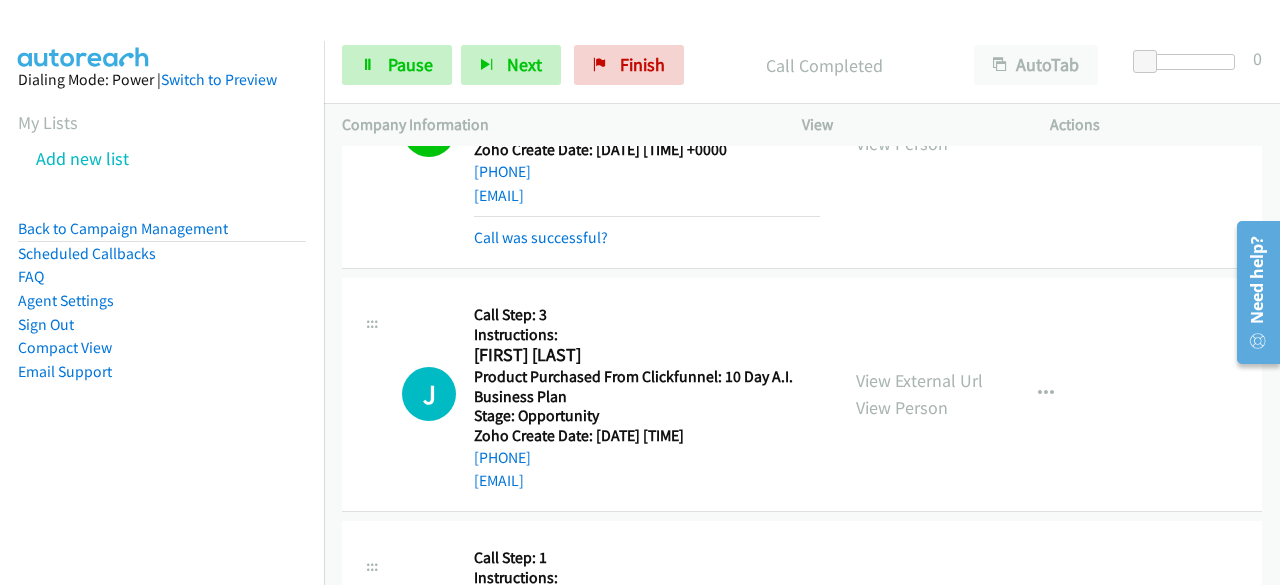 click on "Dialing Mode: Power
|
Switch to Preview
My Lists
Add new list
Back to Campaign Management
Scheduled Callbacks
FAQ
Agent Settings
Sign Out
Compact View
Email Support" at bounding box center (162, 333) 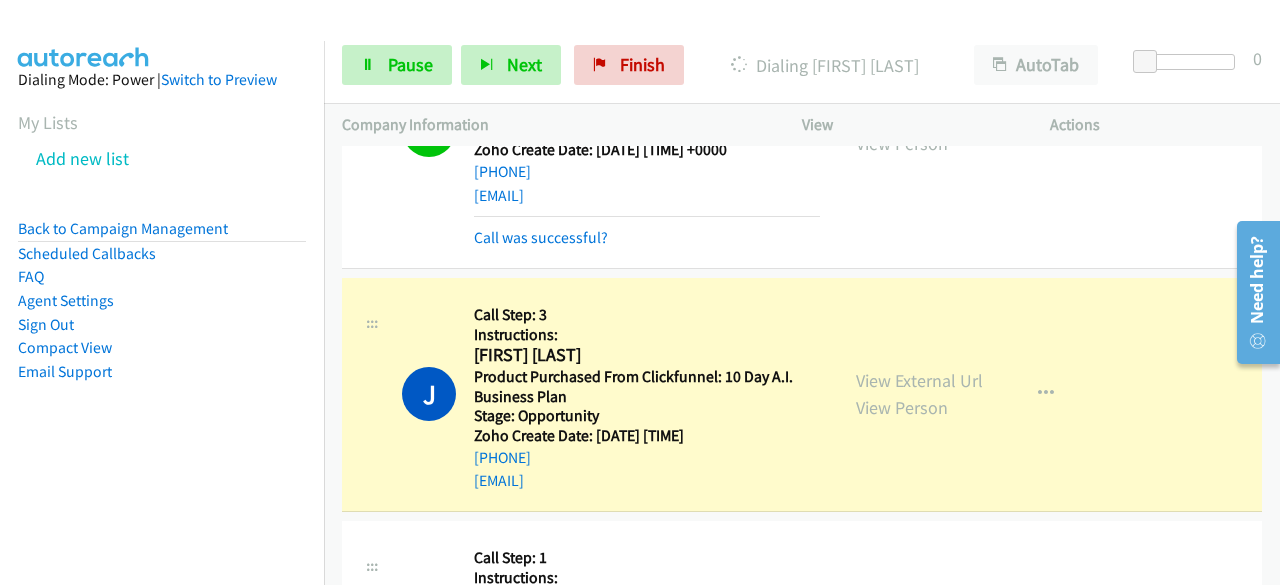 drag, startPoint x: 72, startPoint y: 459, endPoint x: 132, endPoint y: 433, distance: 65.39113 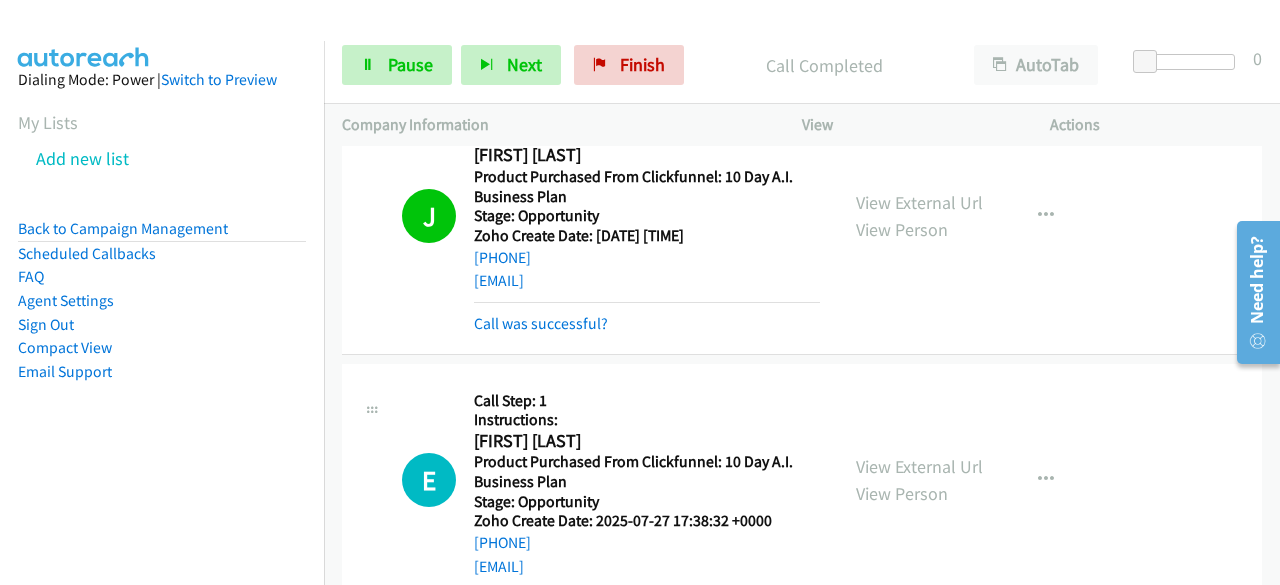 click on "Dialing Mode: Power
|
Switch to Preview
My Lists
Add new list
Back to Campaign Management
Scheduled Callbacks
FAQ
Agent Settings
Sign Out
Compact View
Email Support" at bounding box center [162, 333] 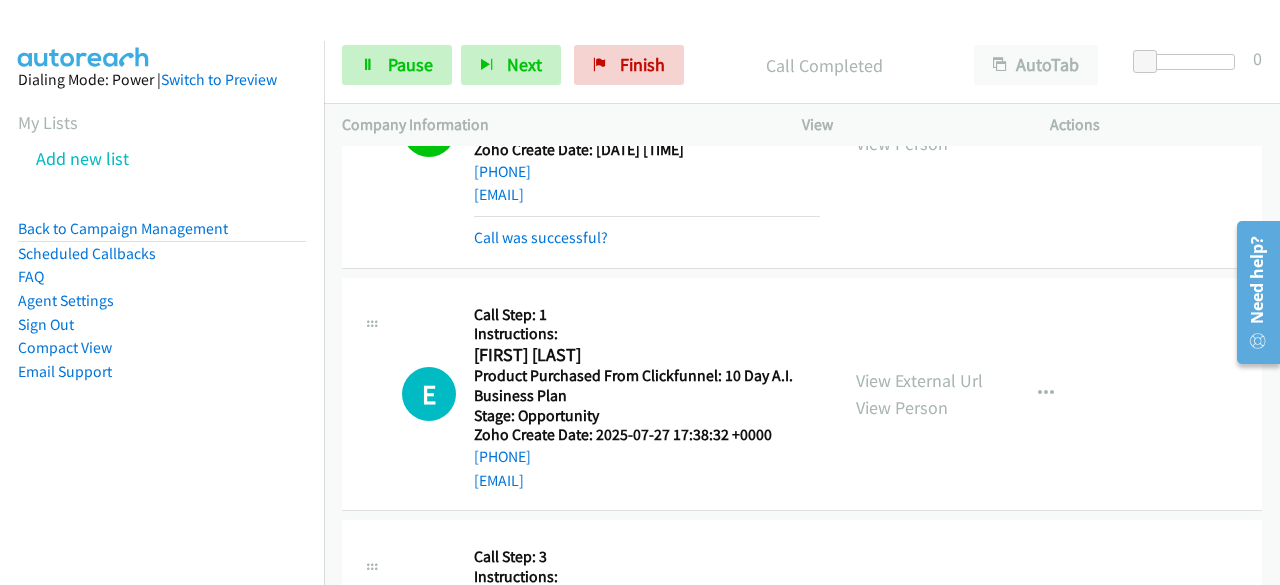 scroll, scrollTop: 1700, scrollLeft: 0, axis: vertical 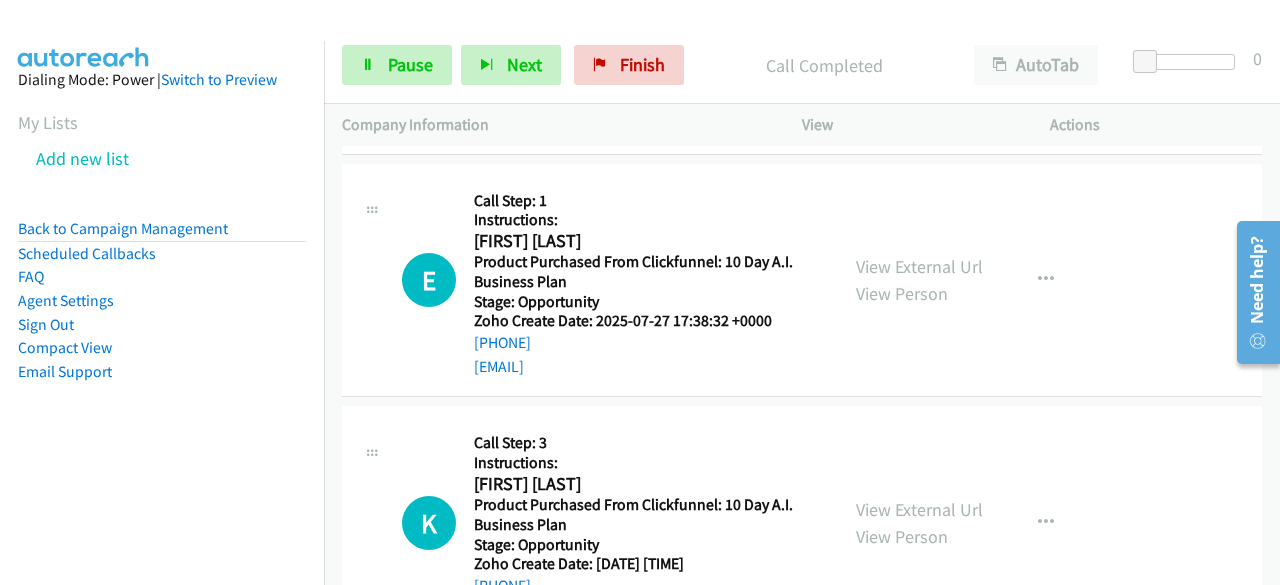 click on "Dialing Mode: Power
|
Switch to Preview
My Lists
Add new list
Back to Campaign Management
Scheduled Callbacks
FAQ
Agent Settings
Sign Out
Compact View
Email Support" at bounding box center [162, 257] 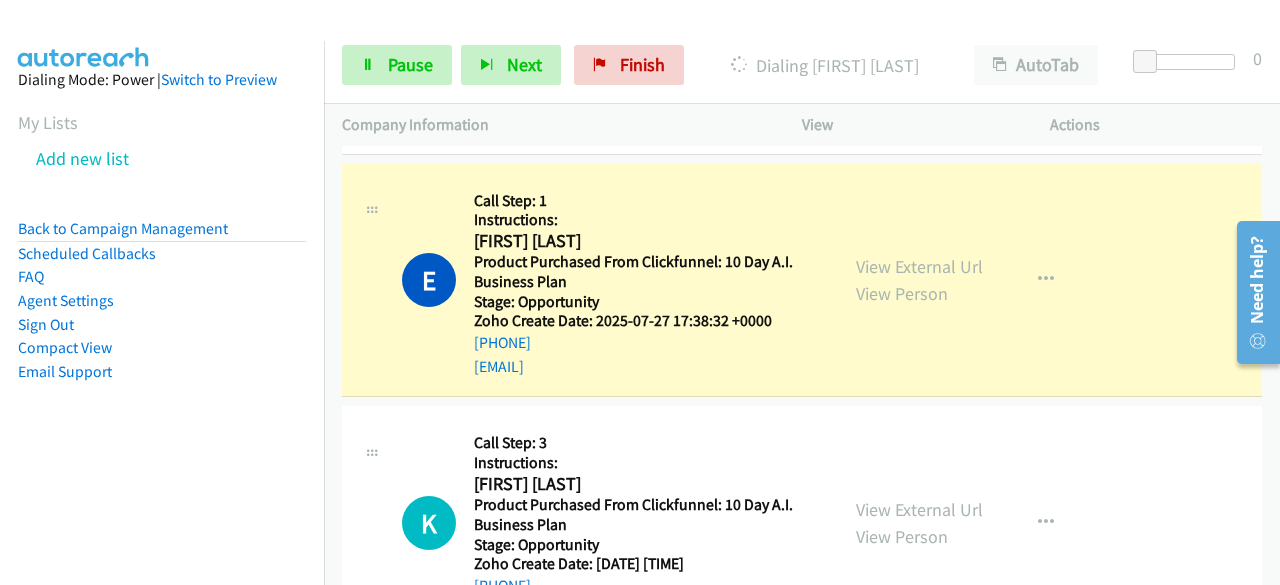 click on "Dialing Mode: Power
|
Switch to Preview
My Lists
Add new list
Back to Campaign Management
Scheduled Callbacks
FAQ
Agent Settings
Sign Out
Compact View
Email Support" at bounding box center (162, 257) 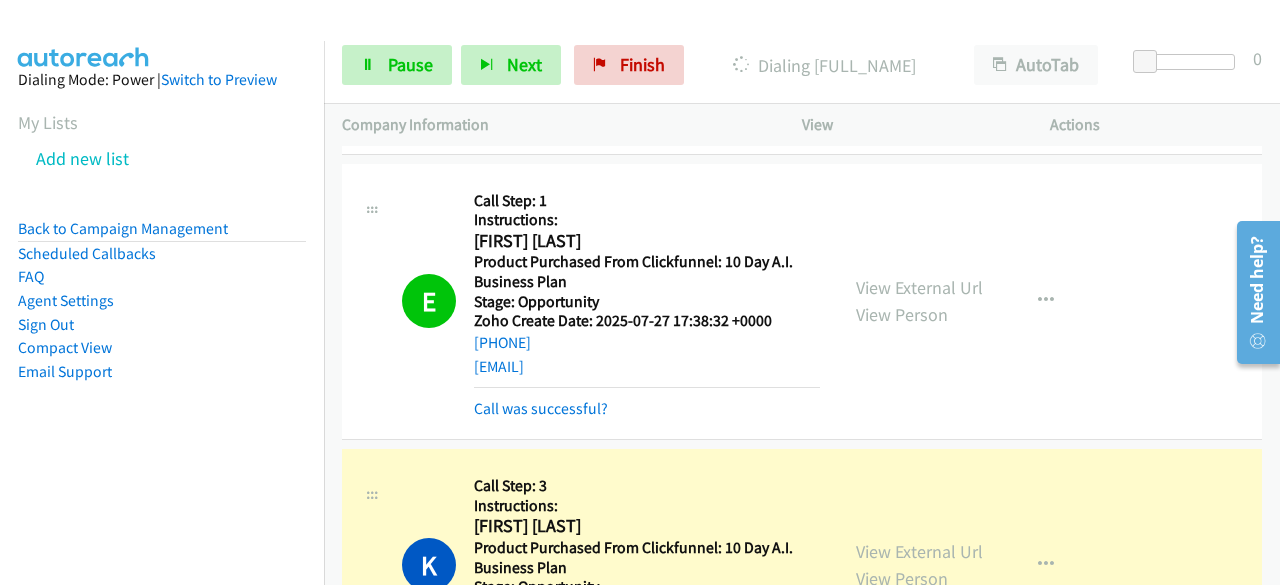 click on "Dialing Mode: Power
|
Switch to Preview
My Lists
Add new list
Back to Campaign Management
Scheduled Callbacks
FAQ
Agent Settings
Sign Out
Compact View
Email Support" at bounding box center [162, 257] 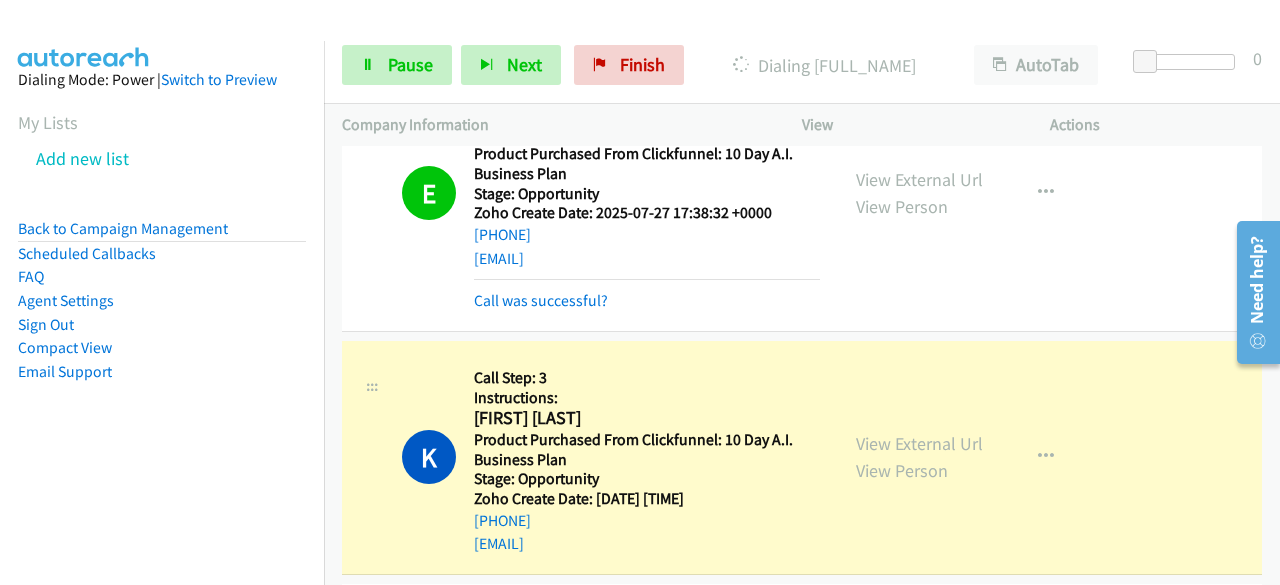 scroll, scrollTop: 2000, scrollLeft: 0, axis: vertical 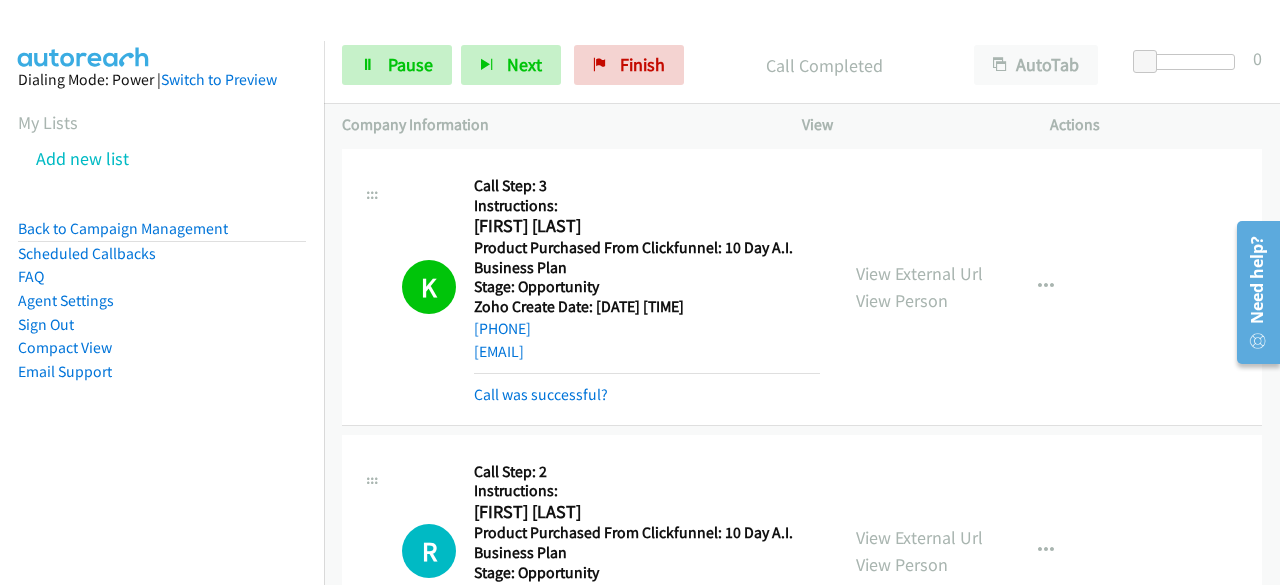 click on "Dialing Mode: Power
|
Switch to Preview
My Lists
Add new list
Back to Campaign Management
Scheduled Callbacks
FAQ
Agent Settings
Sign Out
Compact View
Email Support" at bounding box center [162, 333] 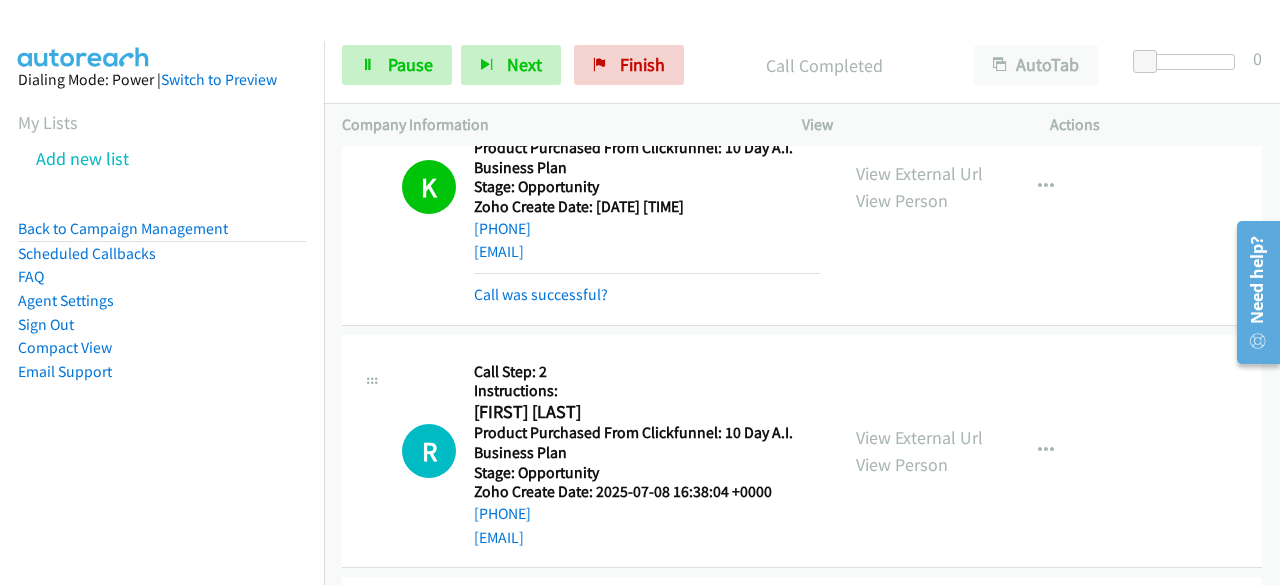 scroll, scrollTop: 2300, scrollLeft: 0, axis: vertical 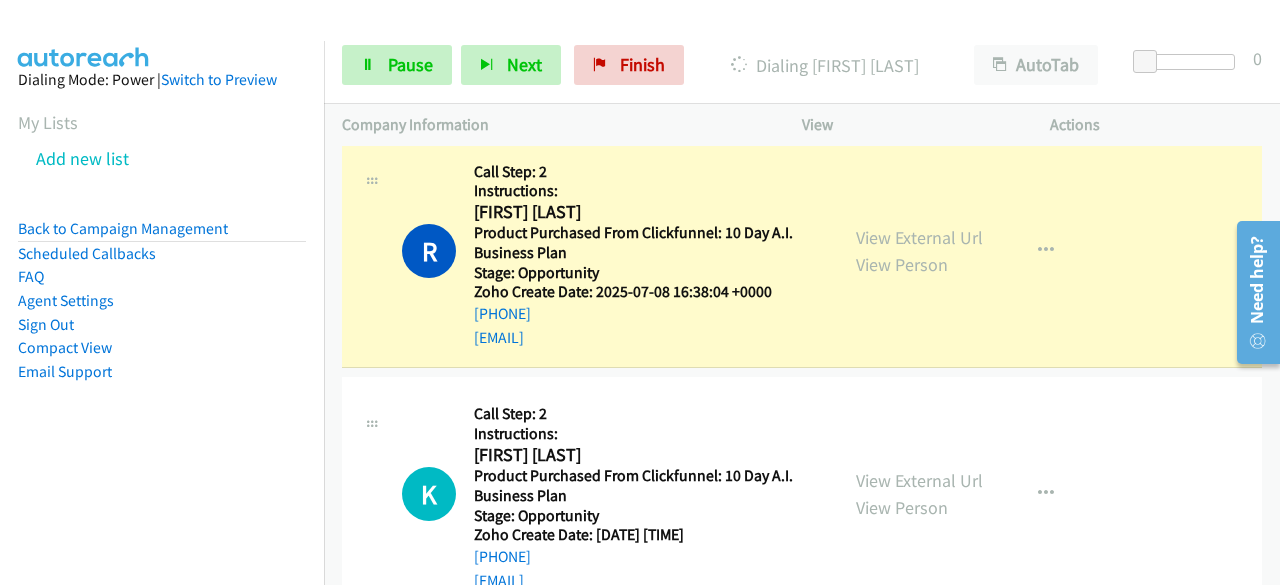 click on "Instructions:
[FIRST] [LAST]
[TIMEZONE]
Product Purchased From Clickfunnel: 10 Day A.I. Business Plan
Stage: Opportunity
Zoho Create Date: [DATE] [TIME]
[PHONE]
[EMAIL]
Call was successful?
View External Url
View Person
View External Url
Email
Schedule/Manage Callback
Skip Call
Add to do not call list" at bounding box center [802, 494] 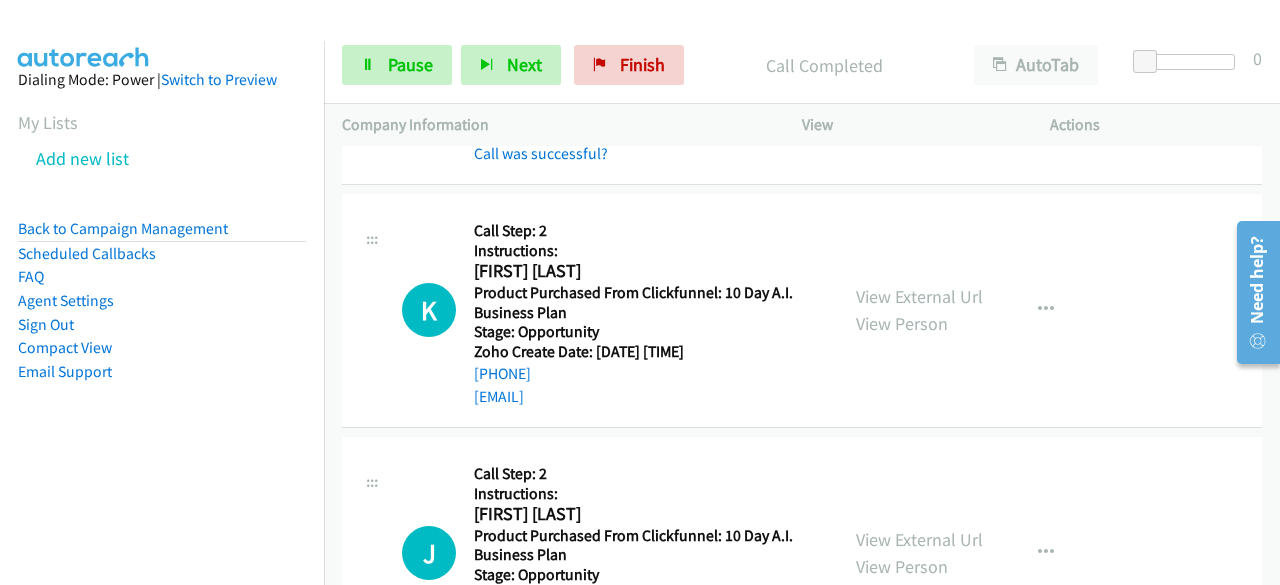 scroll, scrollTop: 2500, scrollLeft: 0, axis: vertical 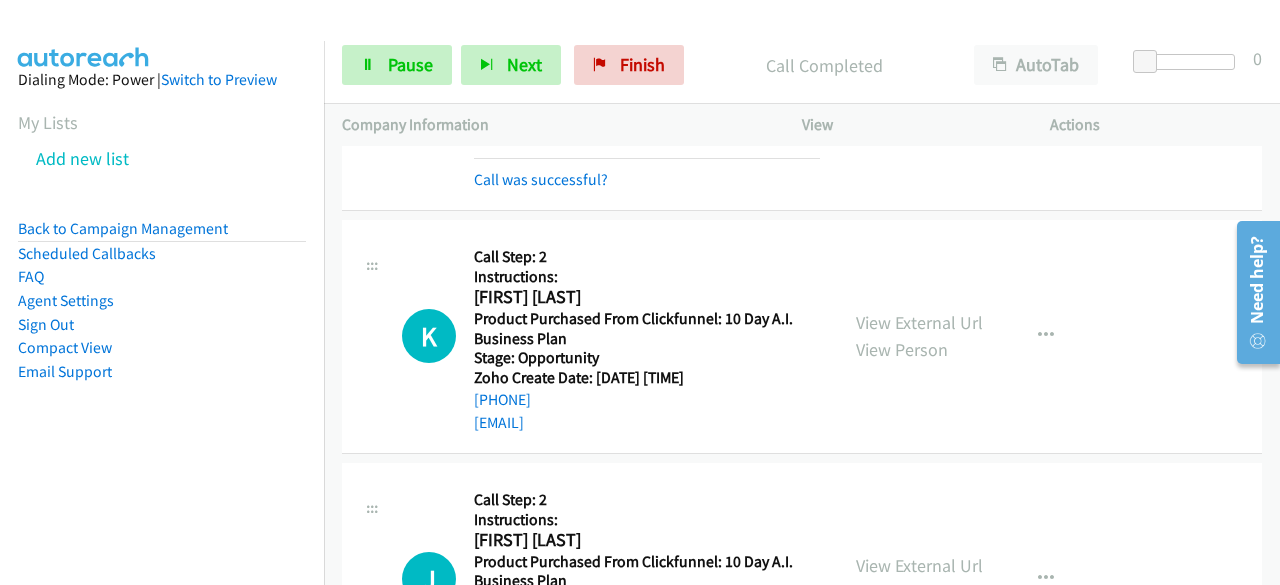 click on "Dialing Mode: Power
|
Switch to Preview
My Lists
Add new list
Back to Campaign Management
Scheduled Callbacks
FAQ
Agent Settings
Sign Out
Compact View
Email Support" at bounding box center [162, 257] 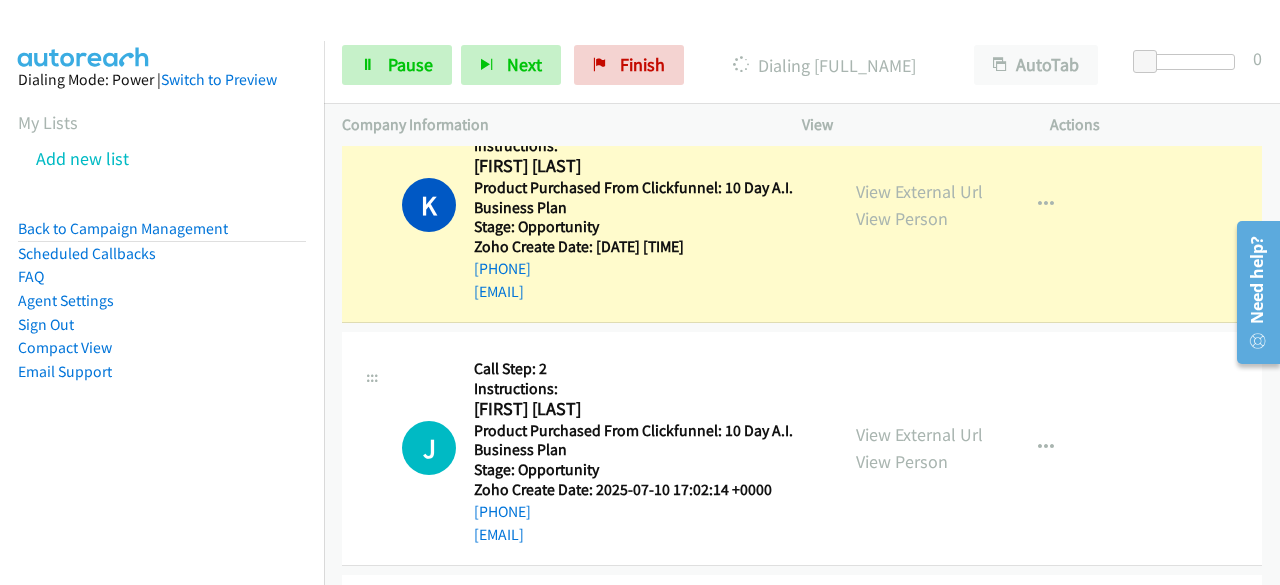 scroll, scrollTop: 2600, scrollLeft: 0, axis: vertical 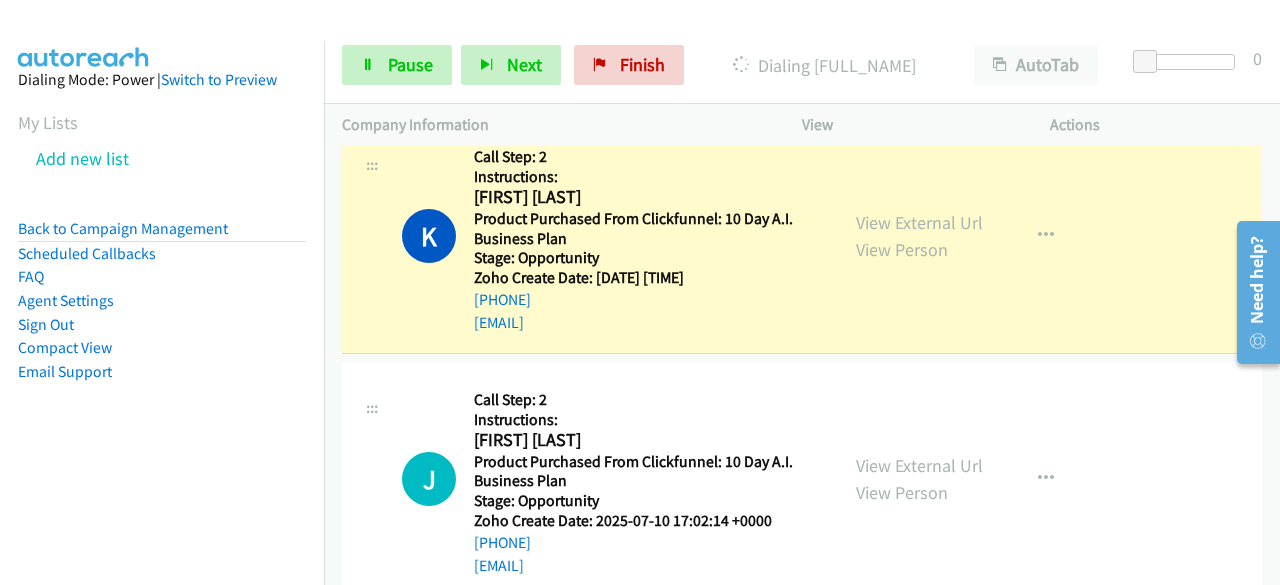 click on "Dialing Mode: Power
|
Switch to Preview
My Lists
Add new list
Back to Campaign Management
Scheduled Callbacks
FAQ
Agent Settings
Sign Out
Compact View
Email Support" at bounding box center (162, 257) 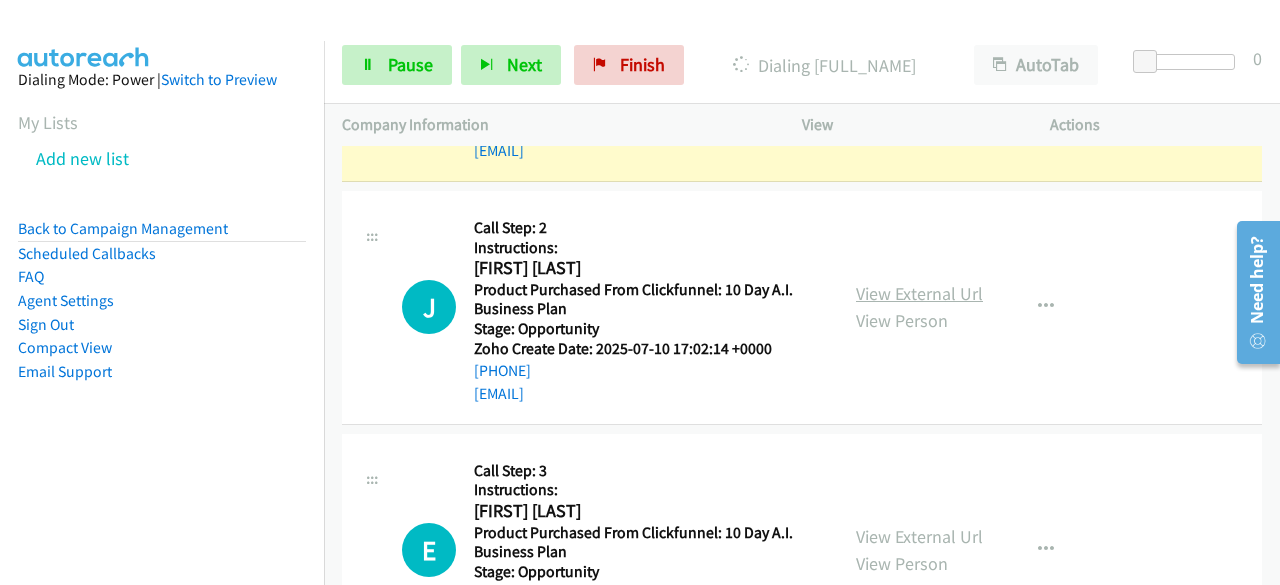 scroll, scrollTop: 2800, scrollLeft: 0, axis: vertical 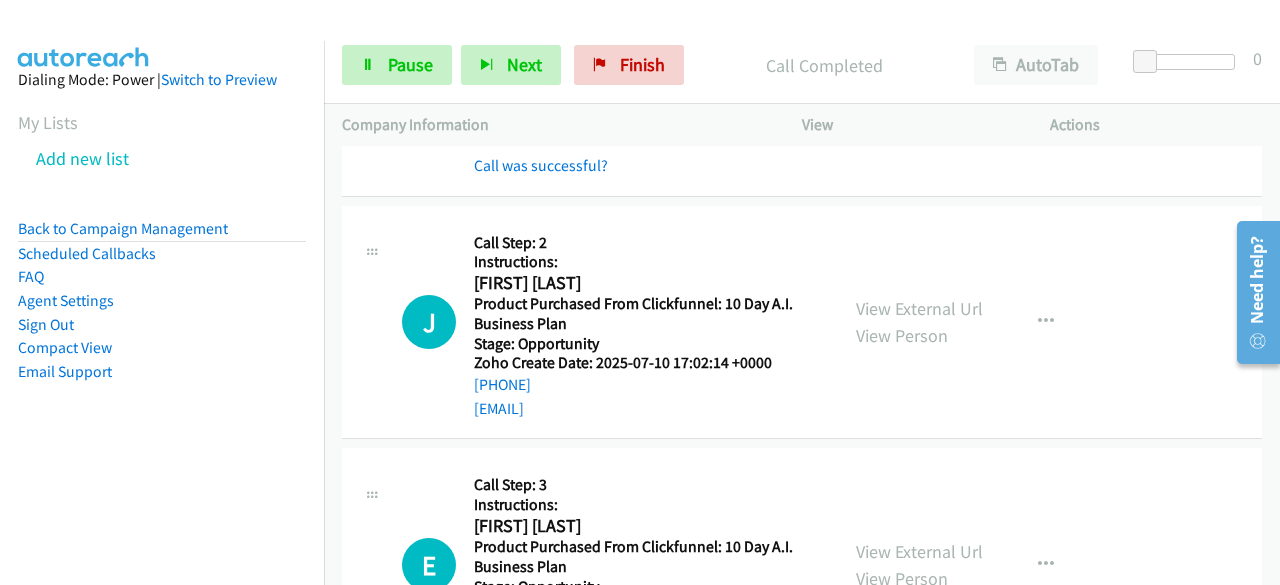 click on "Dialing Mode: Power
|
Switch to Preview
My Lists
Add new list
Back to Campaign Management
Scheduled Callbacks
FAQ
Agent Settings
Sign Out
Compact View
Email Support" at bounding box center [162, 257] 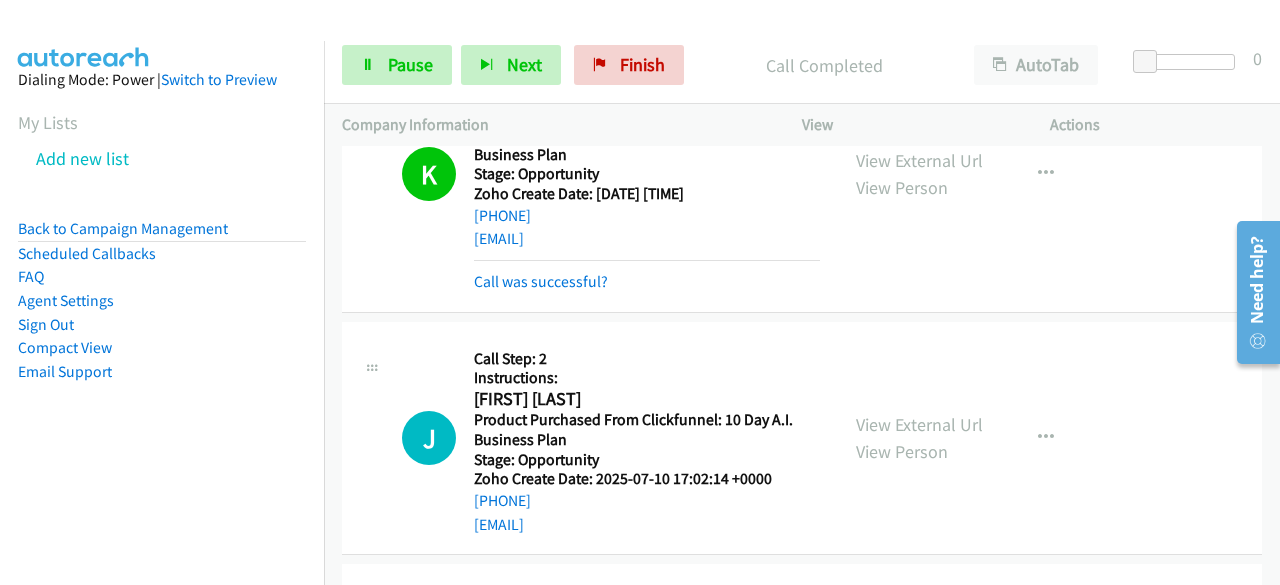 scroll, scrollTop: 2600, scrollLeft: 0, axis: vertical 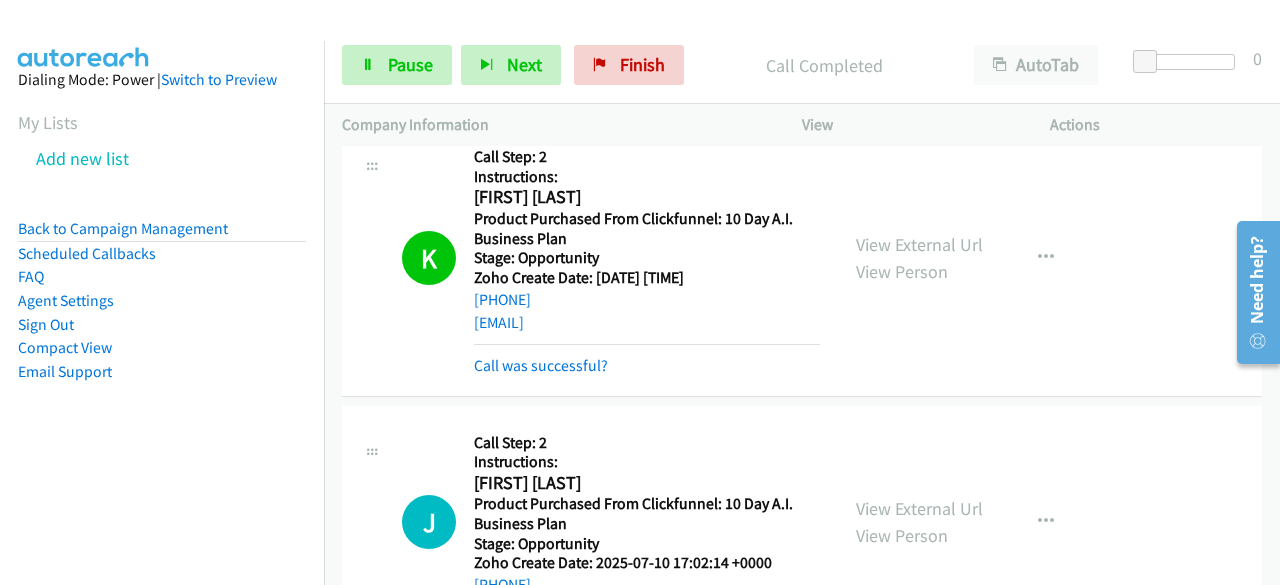 click on "Dialing Mode: Power
|
Switch to Preview
My Lists
Add new list
Back to Campaign Management
Scheduled Callbacks
FAQ
Agent Settings
Sign Out
Compact View
Email Support" at bounding box center (162, 333) 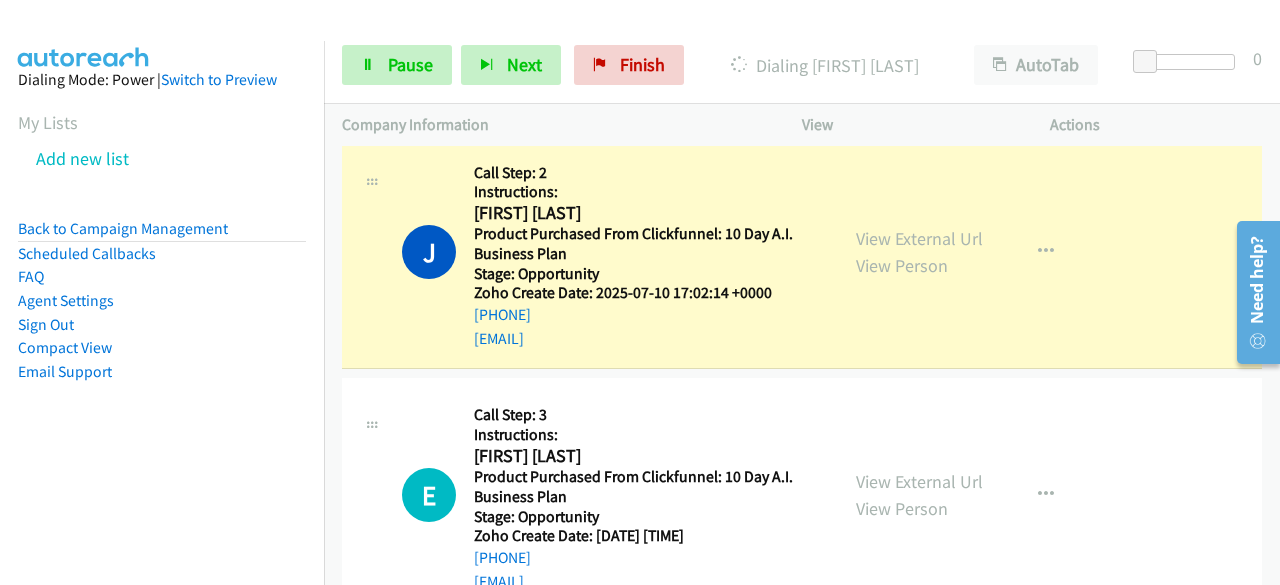scroll, scrollTop: 2900, scrollLeft: 0, axis: vertical 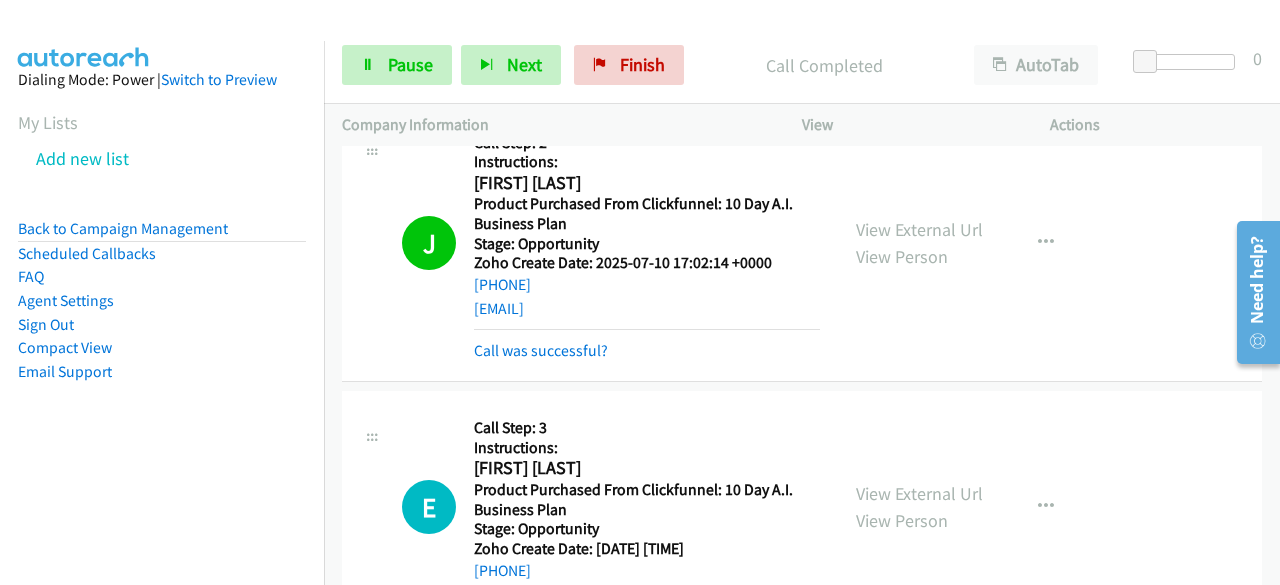 click on "Dialing Mode: Power
|
Switch to Preview
My Lists
Add new list
Back to Campaign Management
Scheduled Callbacks
FAQ
Agent Settings
Sign Out
Compact View
Email Support" at bounding box center (162, 333) 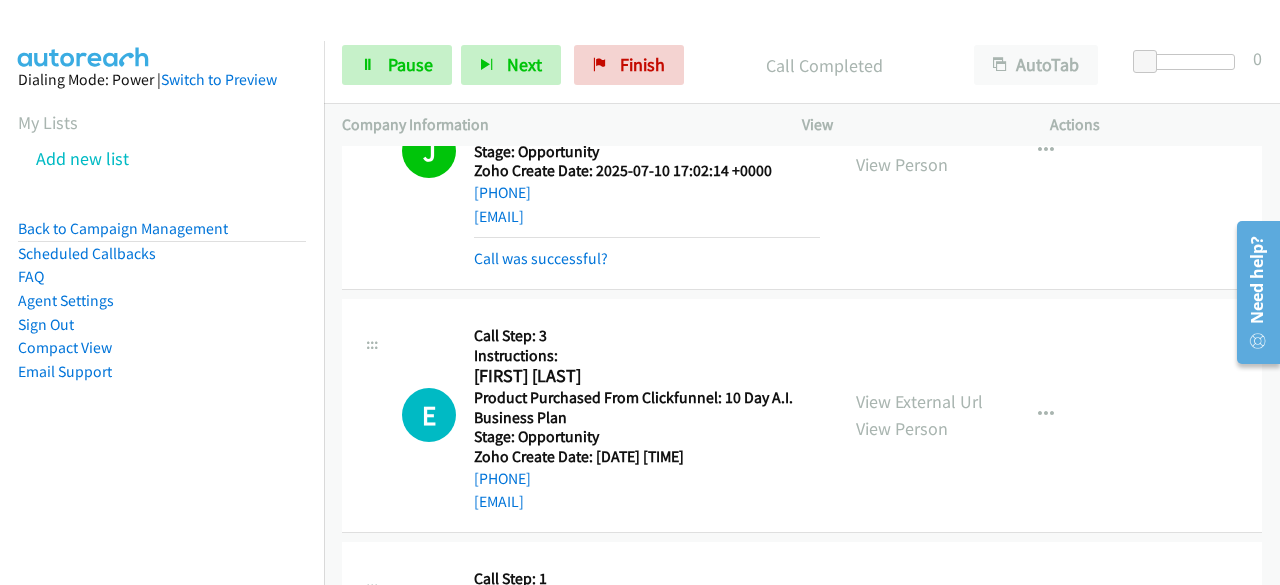 scroll, scrollTop: 3100, scrollLeft: 0, axis: vertical 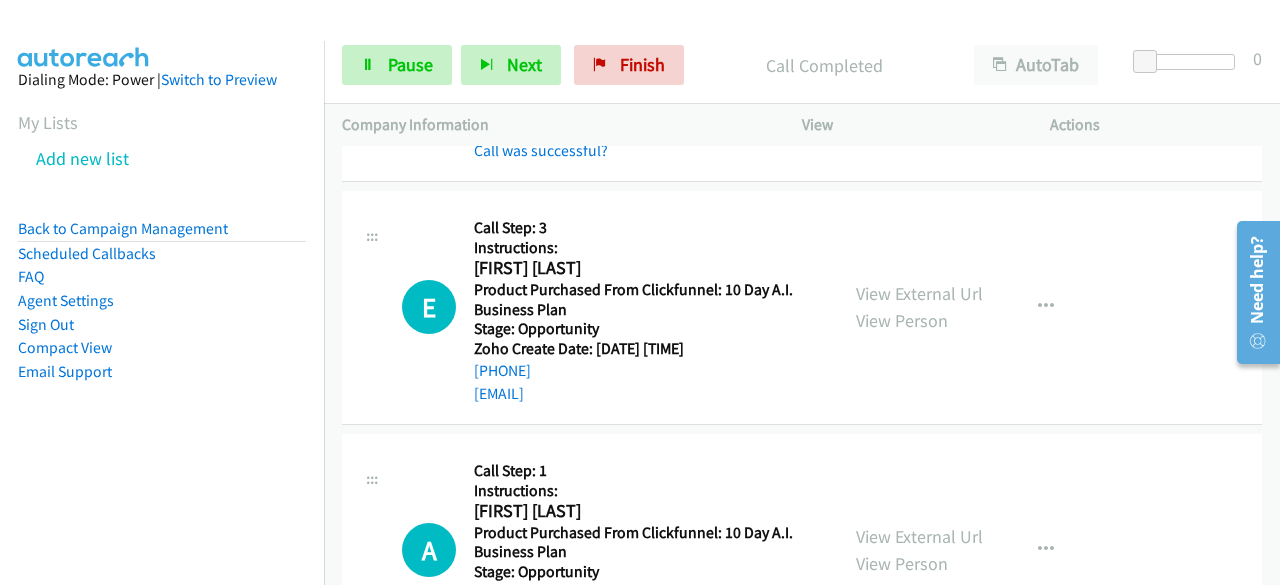 click on "Dialing Mode: Power
|
Switch to Preview
My Lists
Add new list
Back to Campaign Management
Scheduled Callbacks
FAQ
Agent Settings
Sign Out
Compact View
Email Support" at bounding box center [162, 333] 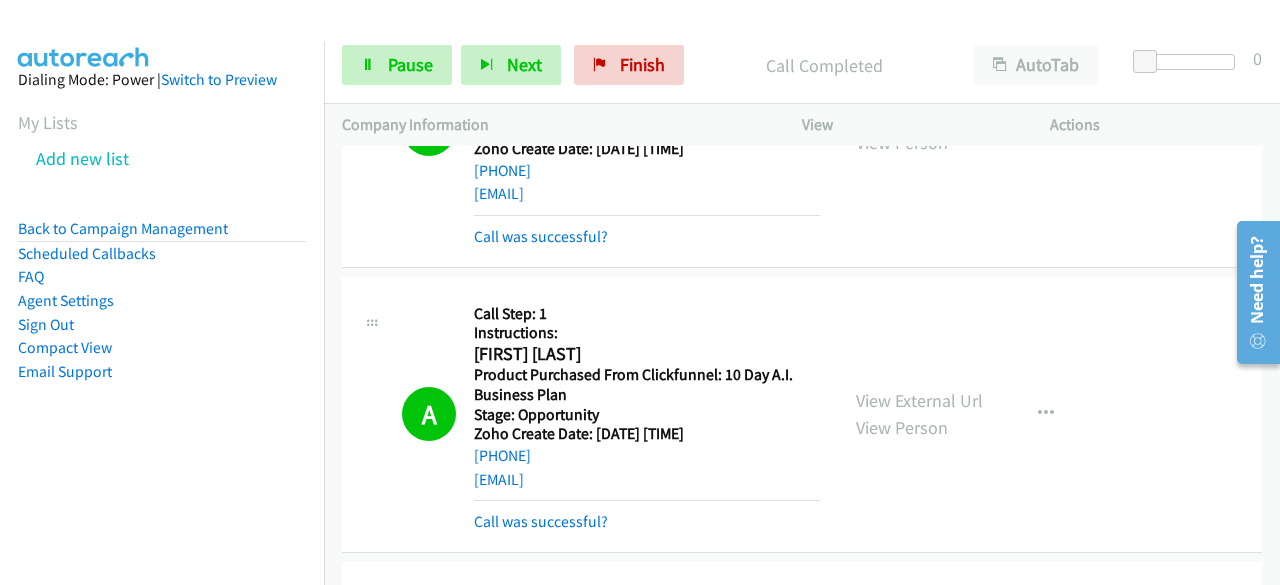 click on "A
Callback Scheduled
Call Step: 1
Instructions:
Adriel Roman
[TIMEZONE]
Product Purchased From Clickfunnel: 10 Day A.I. Business Plan
Stage: Opportunity
Zoho Create Date: 2025-07-27 16:53:48 +0000
[PHONE]
[EMAIL]
Call was successful?
View External Url
View Person
View External Url
Email
Schedule/Manage Callback
Skip Call
Add to do not call list" at bounding box center (802, 415) 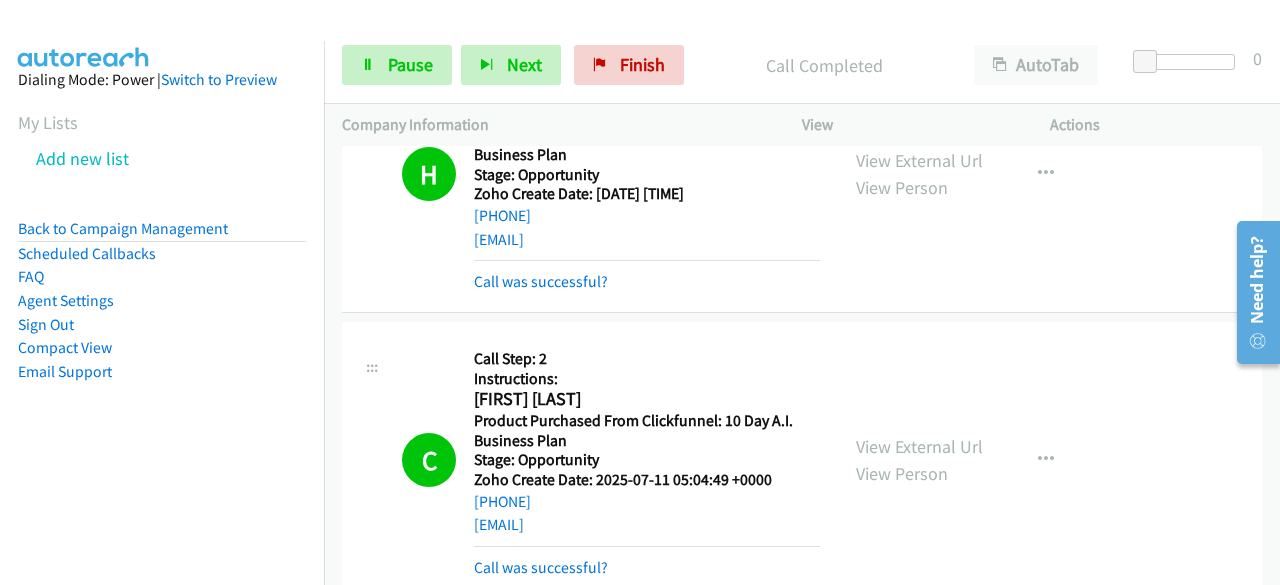 scroll, scrollTop: 4700, scrollLeft: 0, axis: vertical 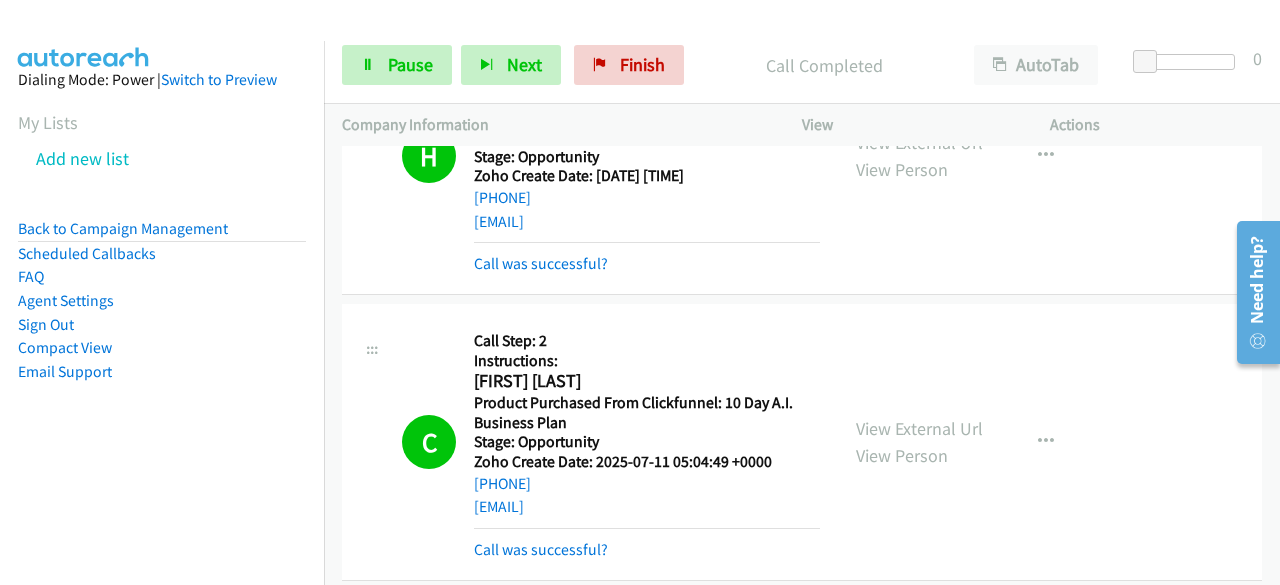 click on "C
Callback Scheduled
Call Step: 2
Instructions:
Christopher Zdenek
[TIMEZONE]
Product Purchased From Clickfunnel: 10 Day A.I. Business Plan
Stage: Opportunity
Zoho Create Date: 2025-07-11 05:04:49 +0000
[PHONE]
[EMAIL]
Call was successful?
View External Url
View Person
View External Url
Email
Schedule/Manage Callback
Skip Call
Add to do not call list" at bounding box center (802, 442) 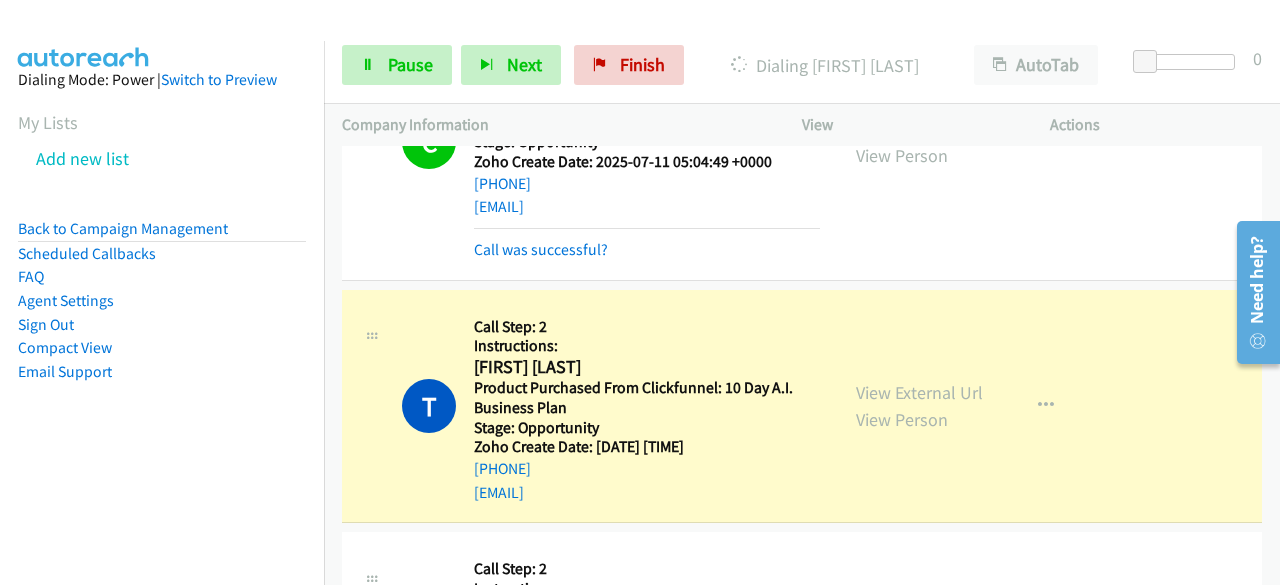 scroll, scrollTop: 5100, scrollLeft: 0, axis: vertical 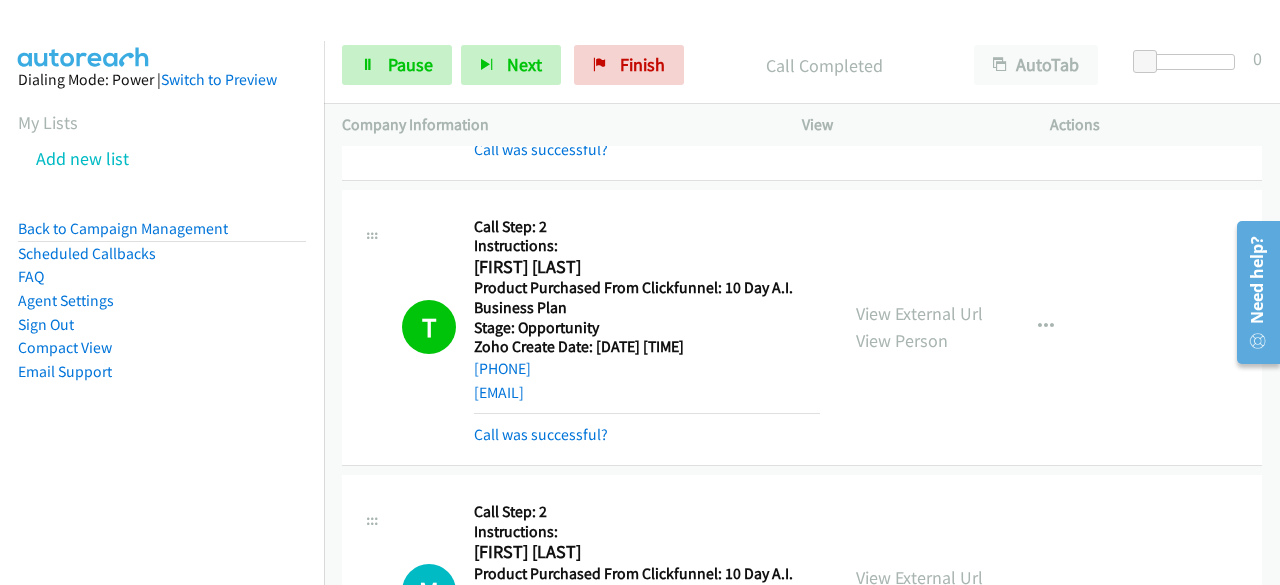 click on "Dialing Mode: Power
|
Switch to Preview
My Lists
Add new list
Back to Campaign Management
Scheduled Callbacks
FAQ
Agent Settings
Sign Out
Compact View
Email Support" at bounding box center (162, 333) 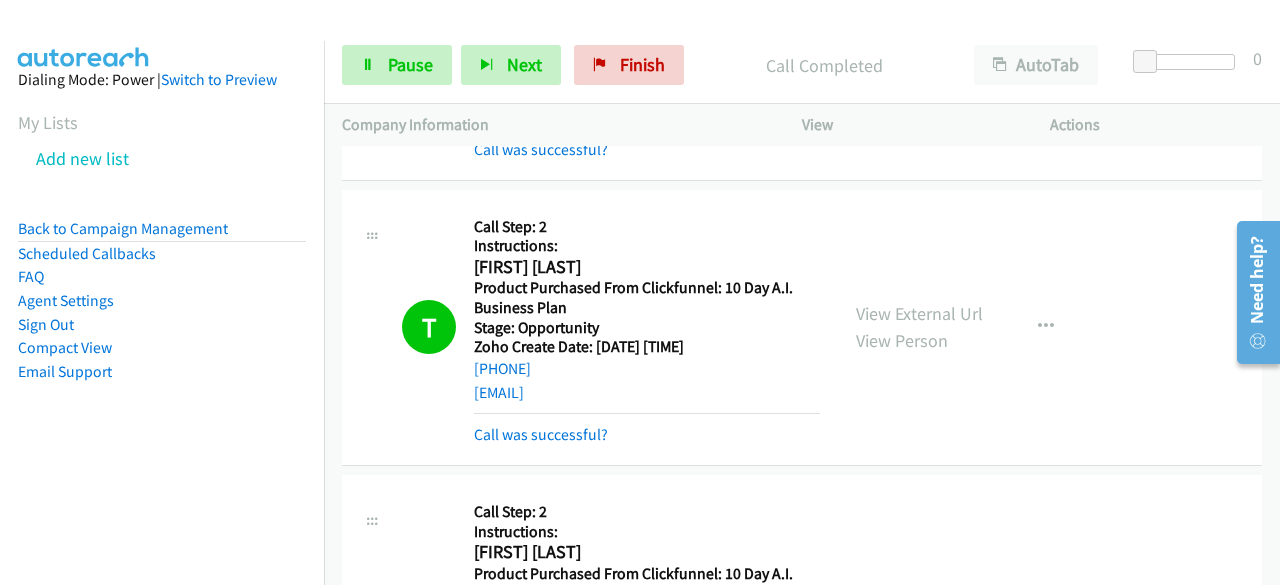 click on "T
Callback Scheduled
Call Step: 2
Instructions:
T Ar
[TIMEZONE]
Product Purchased From Clickfunnel: 10 Day A.I. Business Plan
Stage: Opportunity
Zoho Create Date: 2025-07-20 17:44:02 +0000
[PHONE]
[EMAIL]
Call was successful?
View External Url
View Person
View External Url
Email
Schedule/Manage Callback
Skip Call
Add to do not call list" at bounding box center [802, 328] 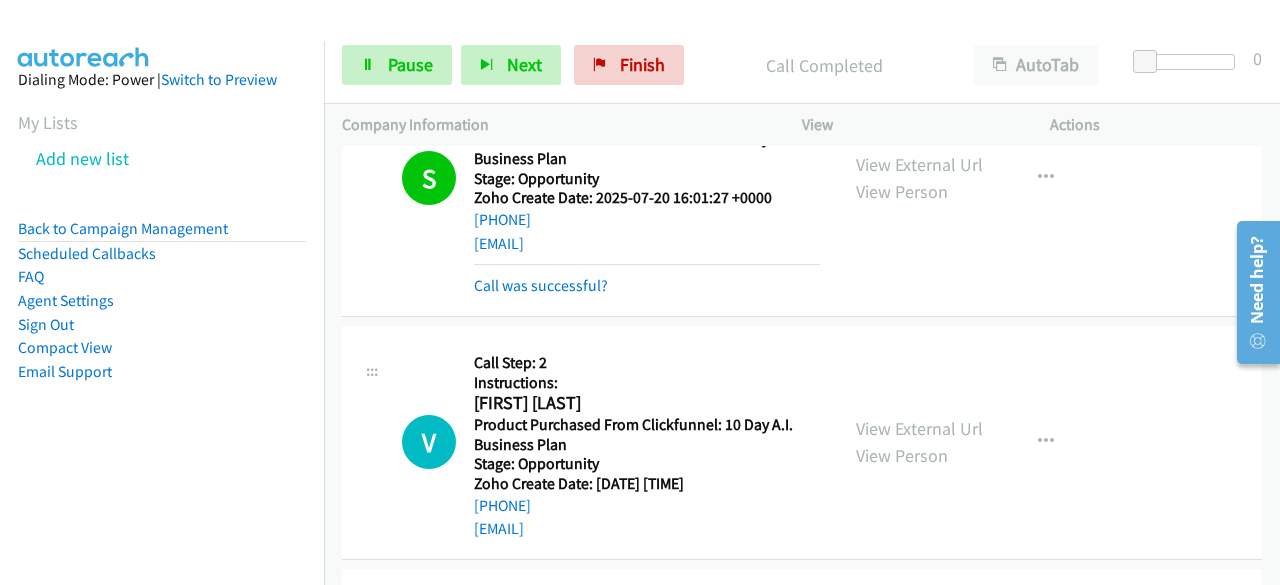 scroll, scrollTop: 5700, scrollLeft: 0, axis: vertical 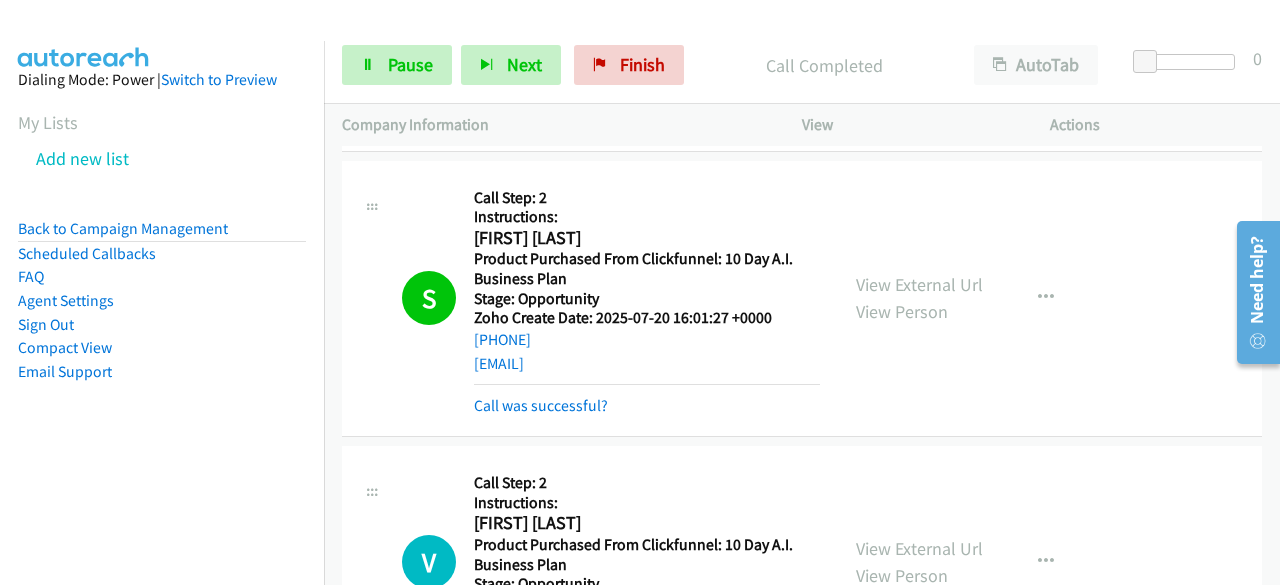 click on "S
Callback Scheduled
Call Step: 2
Instructions:
Stanecia Graham
[TIMEZONE]
Product Purchased From Clickfunnel: 10 Day A.I. Business Plan
Stage: Opportunity
Zoho Create Date: 2025-07-20 16:01:27 +0000
[PHONE]
[EMAIL]
Call was successful?
View External Url
View Person
View External Url
Email
Schedule/Manage Callback
Skip Call
Add to do not call list" at bounding box center (802, 299) 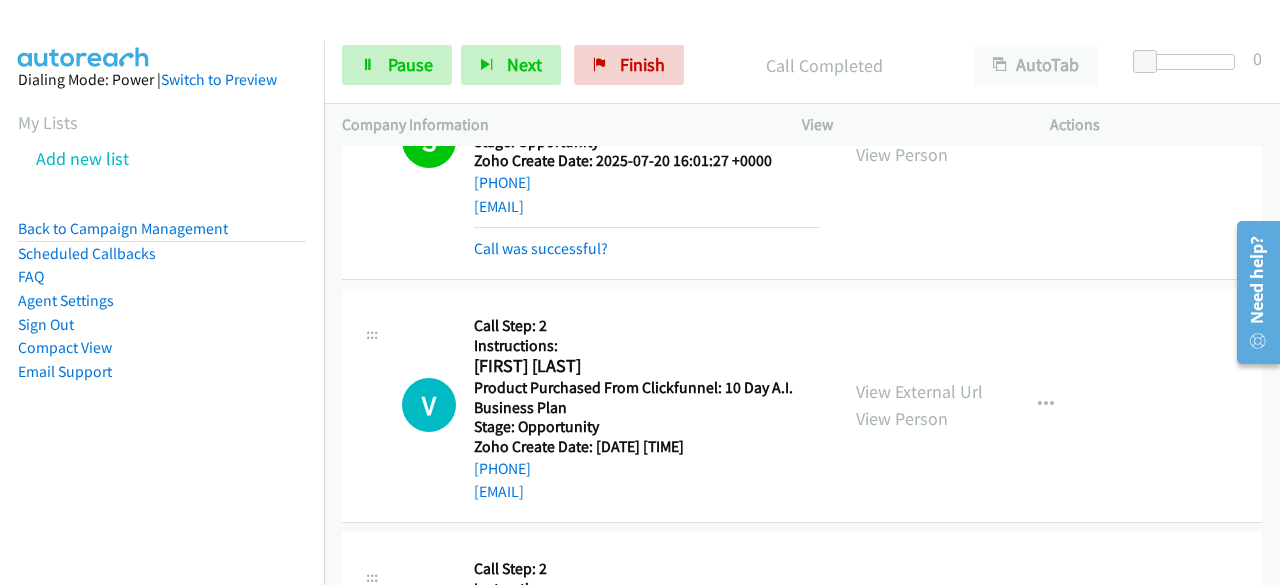 scroll, scrollTop: 5900, scrollLeft: 0, axis: vertical 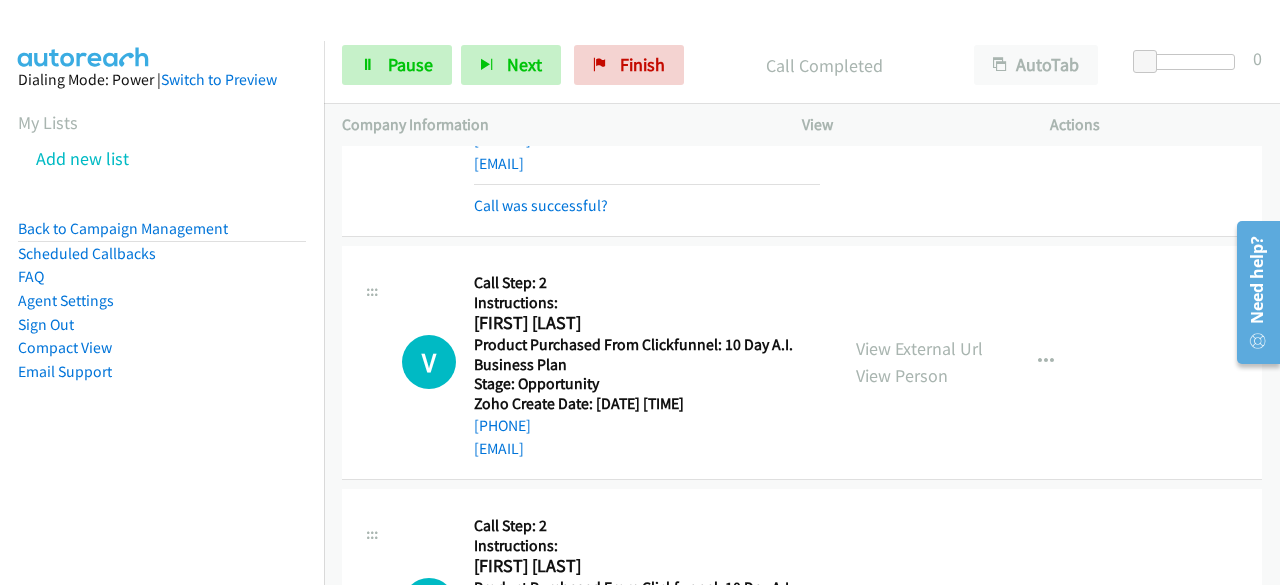 click on "Dialing Mode: Power
|
Switch to Preview
My Lists
Add new list
Back to Campaign Management
Scheduled Callbacks
FAQ
Agent Settings
Sign Out
Compact View
Email Support" at bounding box center [162, 257] 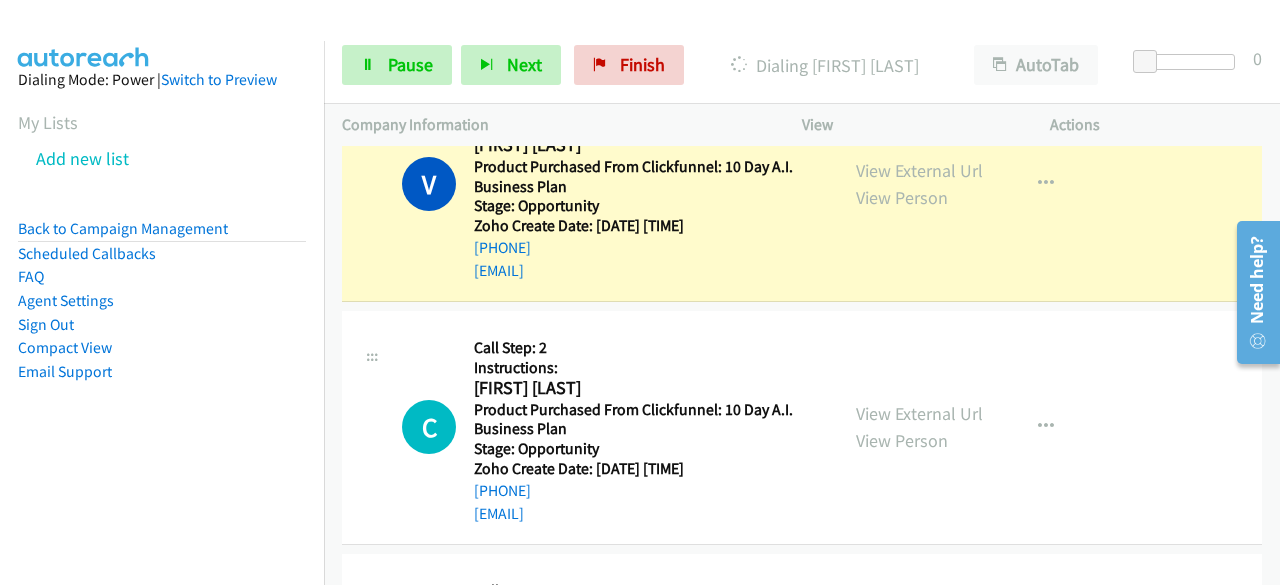 scroll, scrollTop: 6100, scrollLeft: 0, axis: vertical 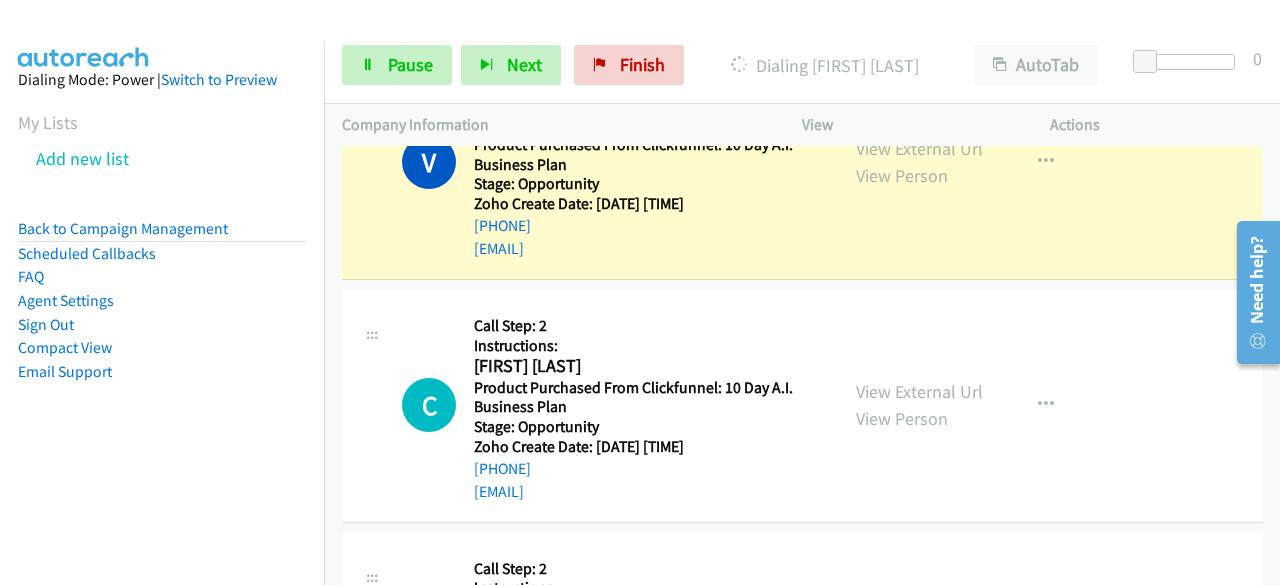 drag, startPoint x: 94, startPoint y: 454, endPoint x: 263, endPoint y: 388, distance: 181.43042 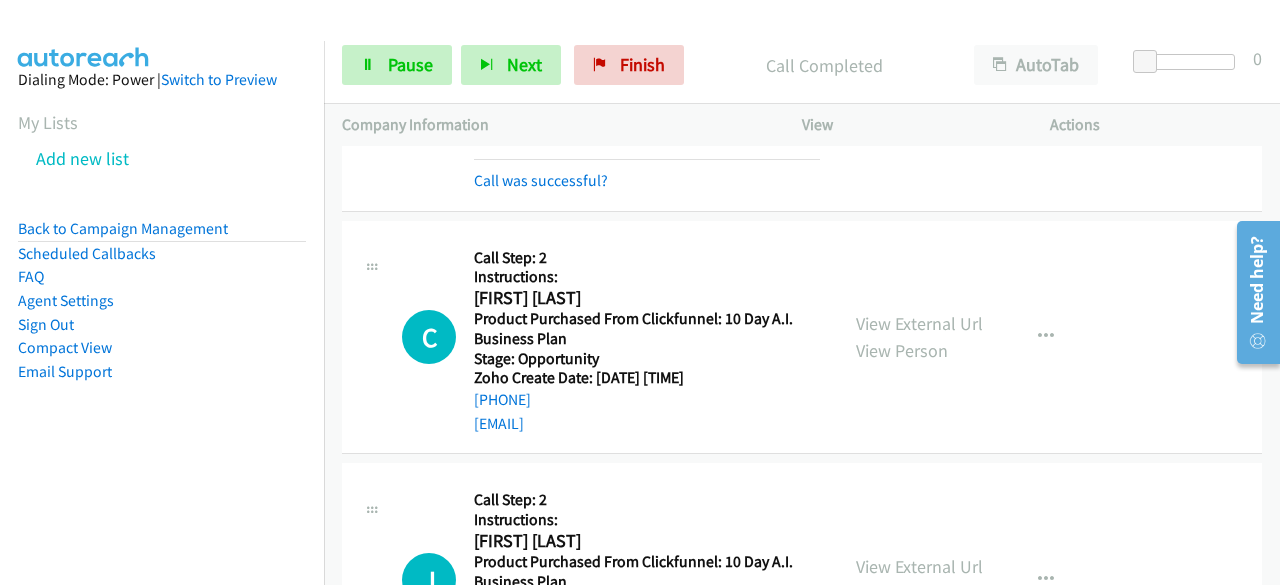scroll, scrollTop: 6321, scrollLeft: 0, axis: vertical 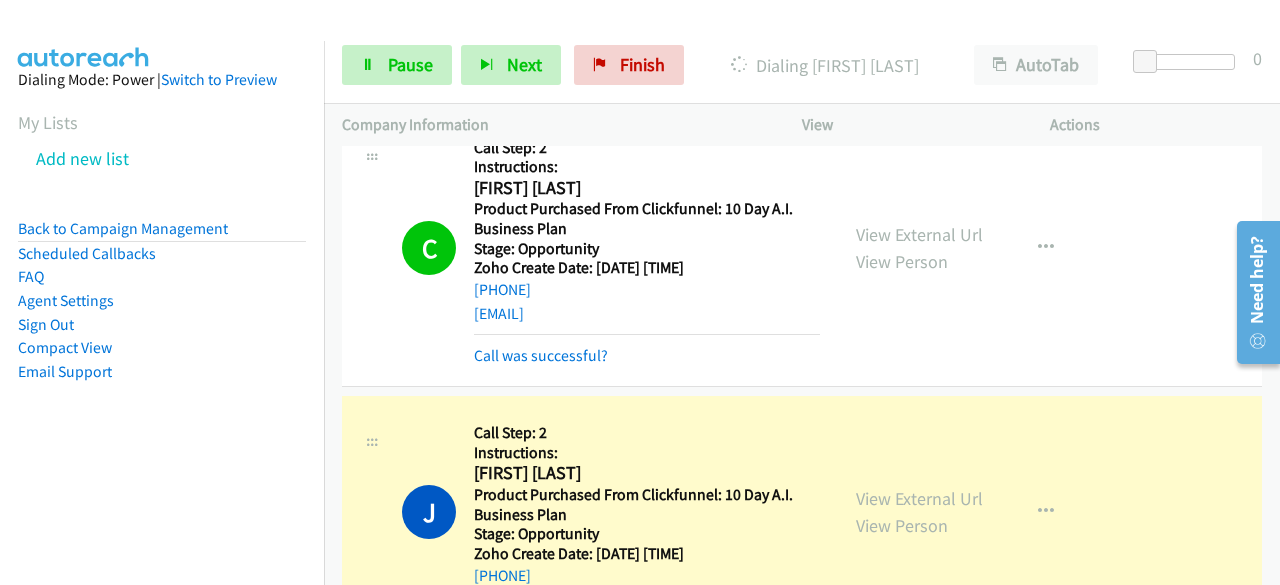 click on "Dialing Mode: Power
|
Switch to Preview
My Lists
Add new list
Back to Campaign Management
Scheduled Callbacks
FAQ
Agent Settings
Sign Out
Compact View
Email Support" at bounding box center (162, 257) 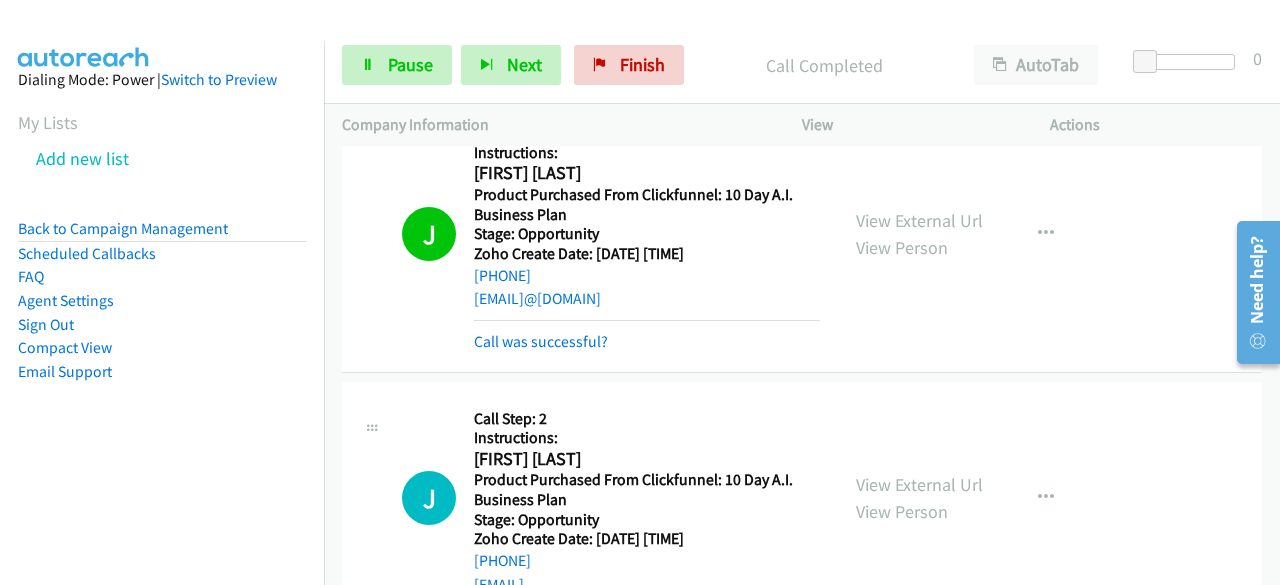 scroll, scrollTop: 6521, scrollLeft: 0, axis: vertical 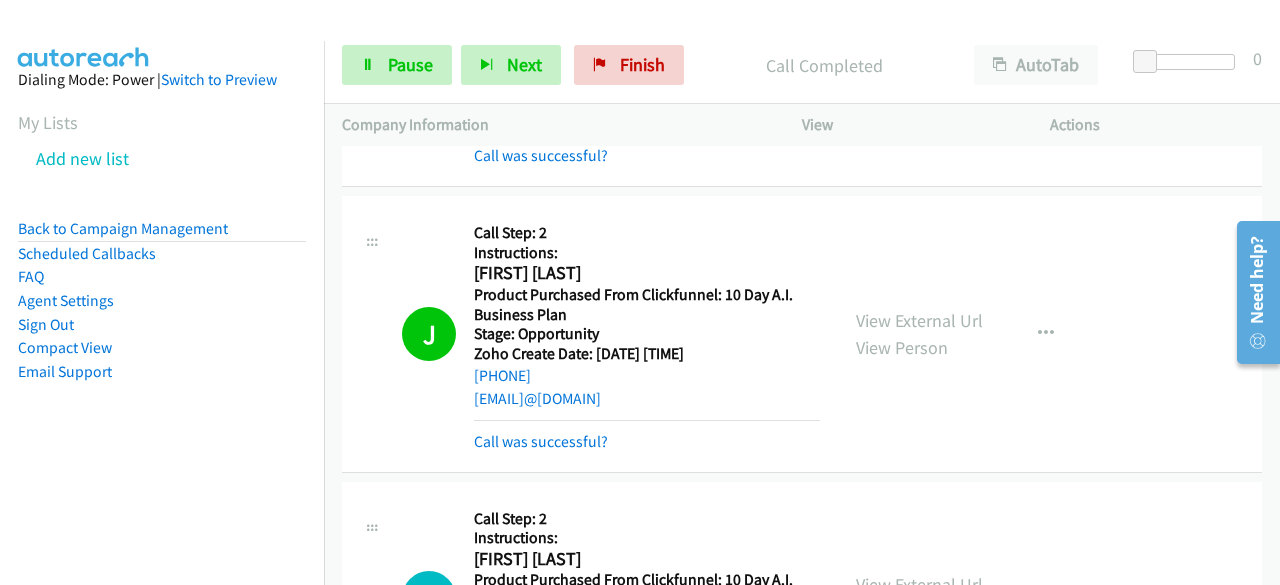 click on "Dialing Mode: Power
|
Switch to Preview
My Lists
Add new list
Back to Campaign Management
Scheduled Callbacks
FAQ
Agent Settings
Sign Out
Compact View
Email Support" at bounding box center (162, 257) 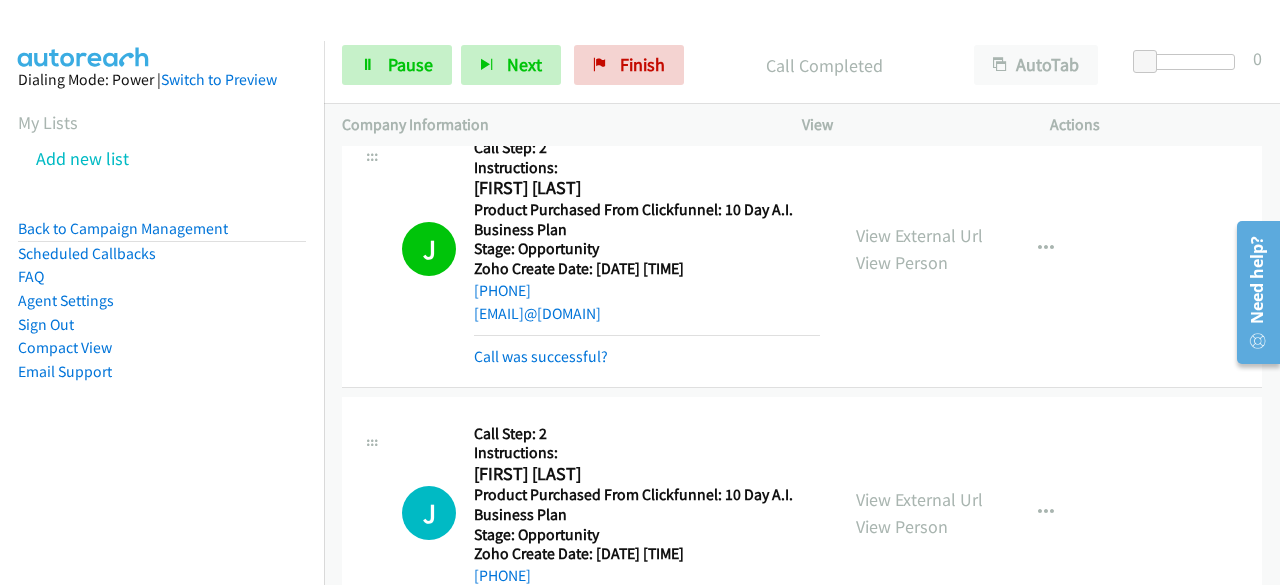 scroll, scrollTop: 6721, scrollLeft: 0, axis: vertical 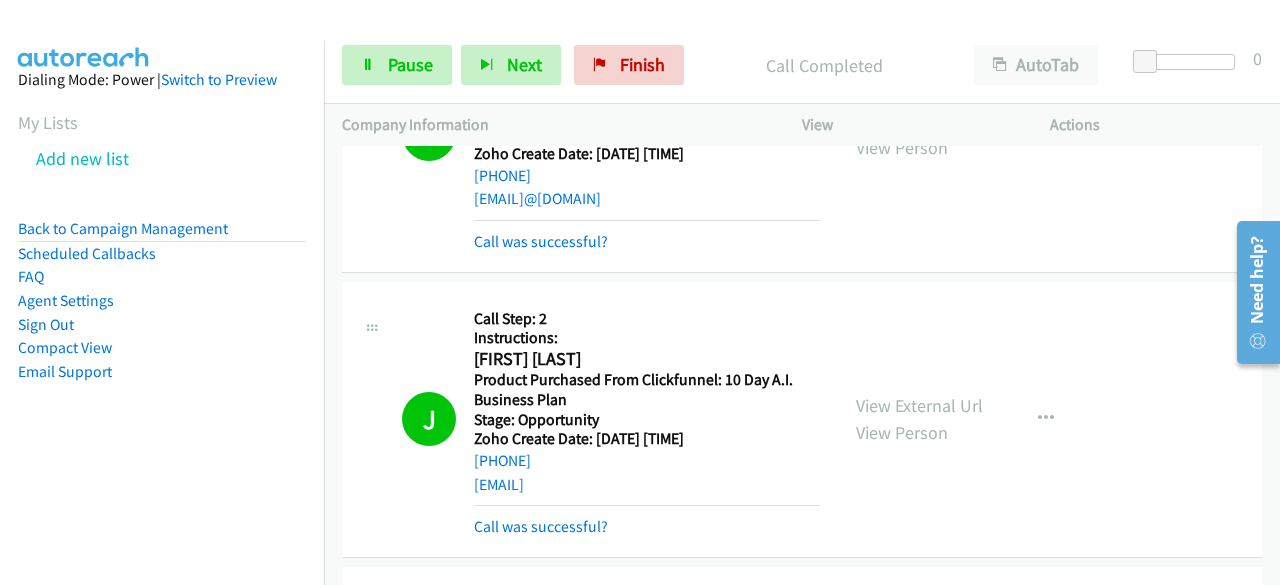 click on "Dialing Mode: Power
|
Switch to Preview
My Lists
Add new list
Back to Campaign Management
Scheduled Callbacks
FAQ
Agent Settings
Sign Out
Compact View
Email Support" at bounding box center (162, 333) 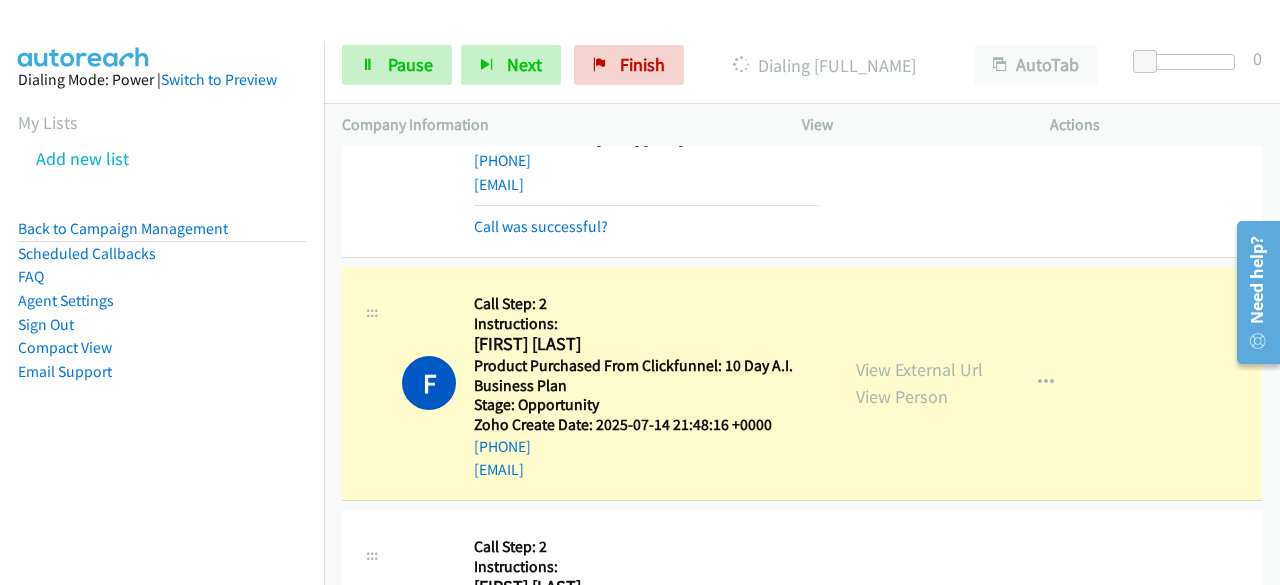 scroll, scrollTop: 7121, scrollLeft: 0, axis: vertical 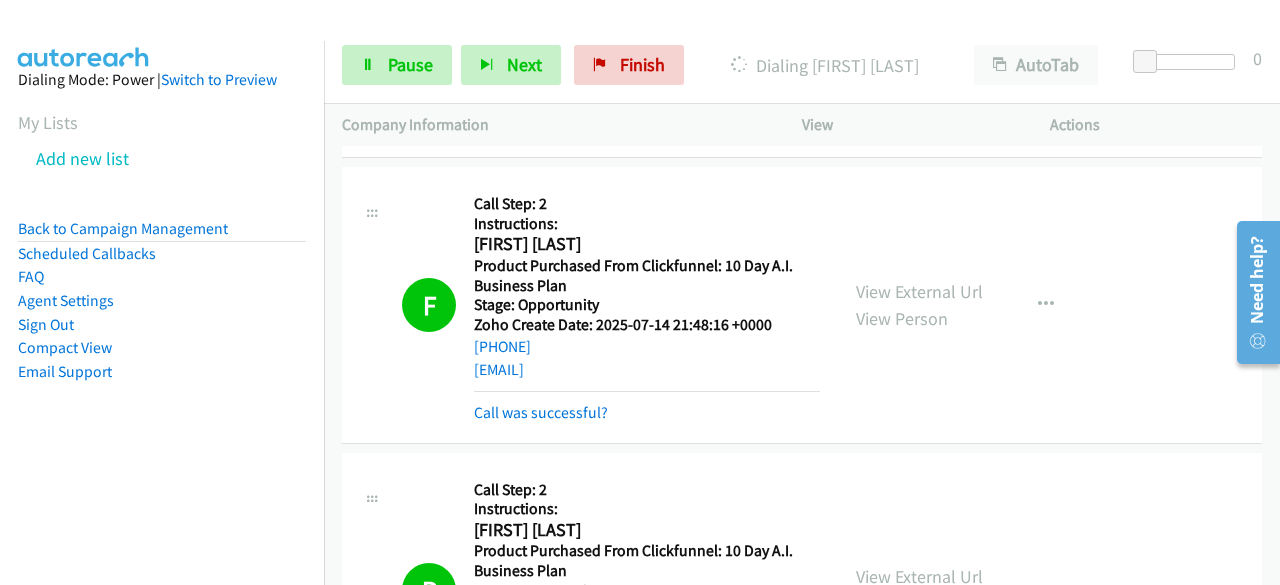 click on "Dialing Mode: Power
|
Switch to Preview
My Lists
Add new list
Back to Campaign Management
Scheduled Callbacks
FAQ
Agent Settings
Sign Out
Compact View
Email Support" at bounding box center (162, 257) 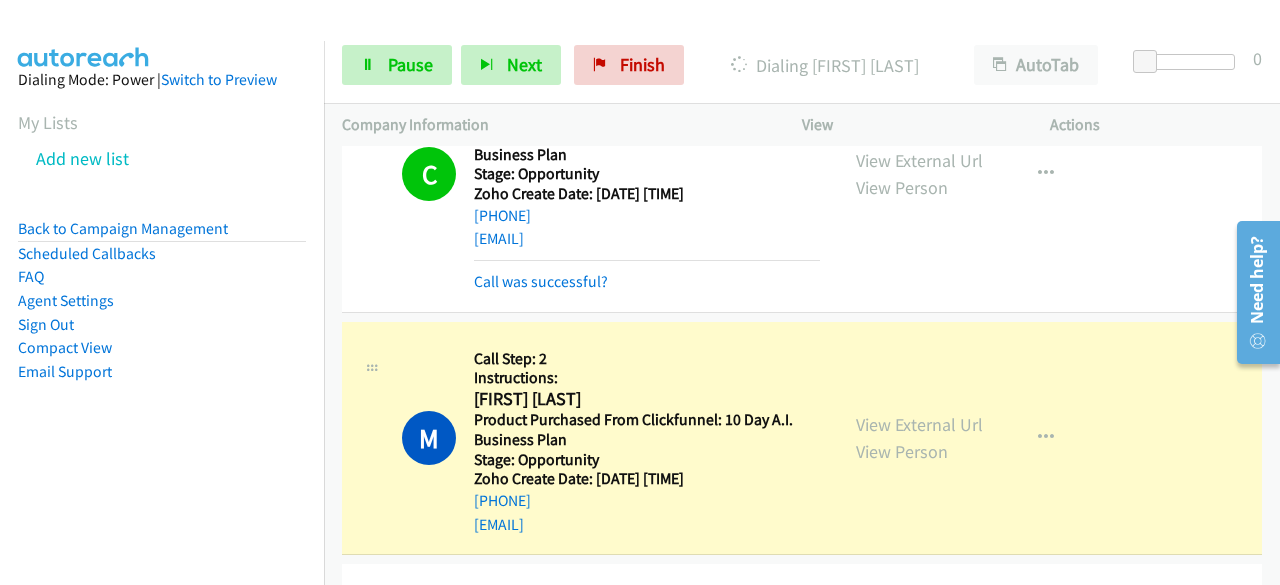 scroll, scrollTop: 7921, scrollLeft: 0, axis: vertical 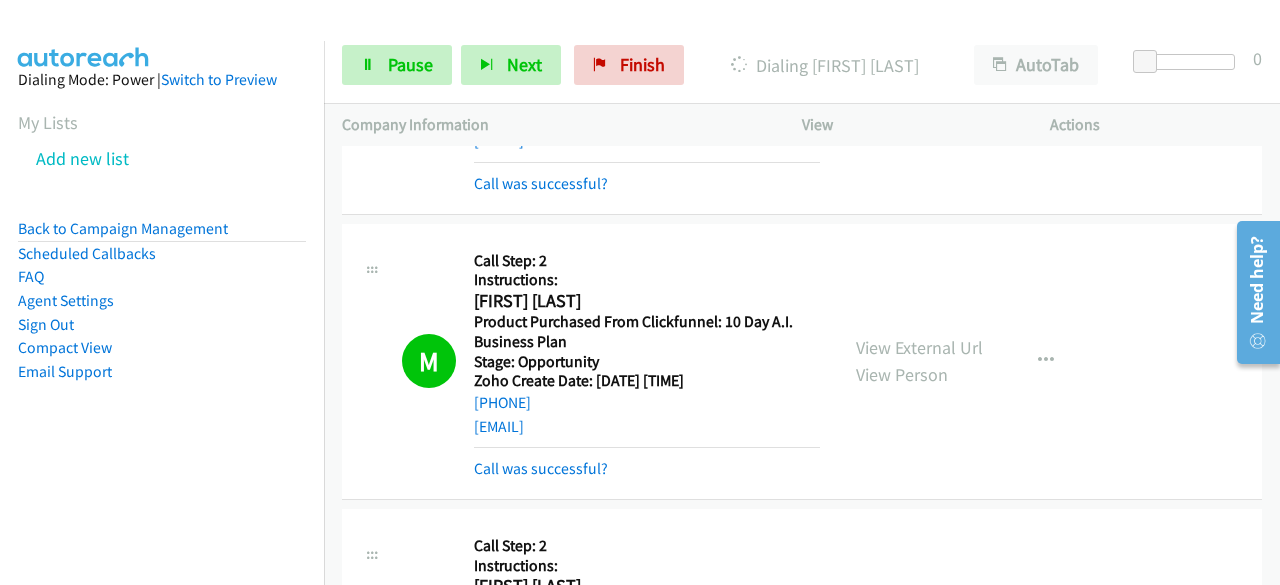 click on "Instructions:
[FIRST] [LAST]
[TIMEZONE]
Product Purchased From Clickfunnel: 10 Day A.I. Business Plan
Stage: Opportunity
Zoho Create Date: [DATE] [TIME]
[PHONE]
[EMAIL]
Call was successful?
View External Url
View Person
View External Url
Email
Schedule/Manage Callback
Skip Call
Add to do not call list" at bounding box center (802, 362) 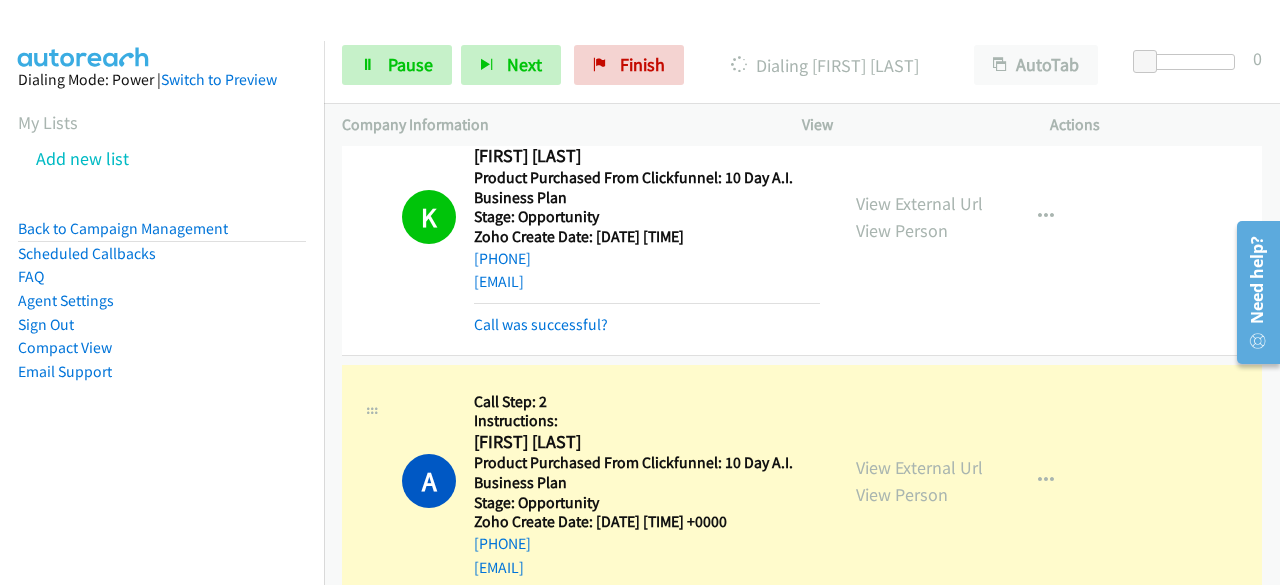 scroll, scrollTop: 8591, scrollLeft: 0, axis: vertical 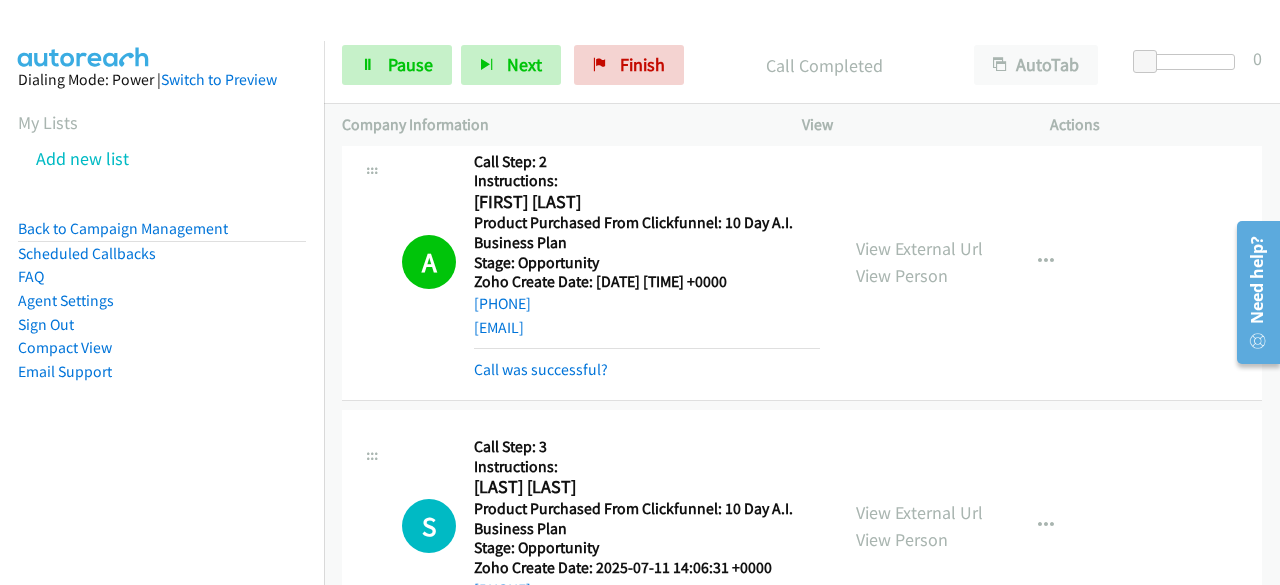 click on "A
Callback Scheduled
Call Step: 2
Instructions:
Ahmed Hamad
[TIMEZONE]
Product Purchased From Clickfunnel: 10 Day A.I. Business Plan
Stage: Opportunity
Zoho Create Date: 2025-07-22 02:04:59 +0000
[PHONE]
[EMAIL]
Call was successful?
View External Url
View Person
View External Url
Email
Schedule/Manage Callback
Skip Call
Add to do not call list" at bounding box center [802, 263] 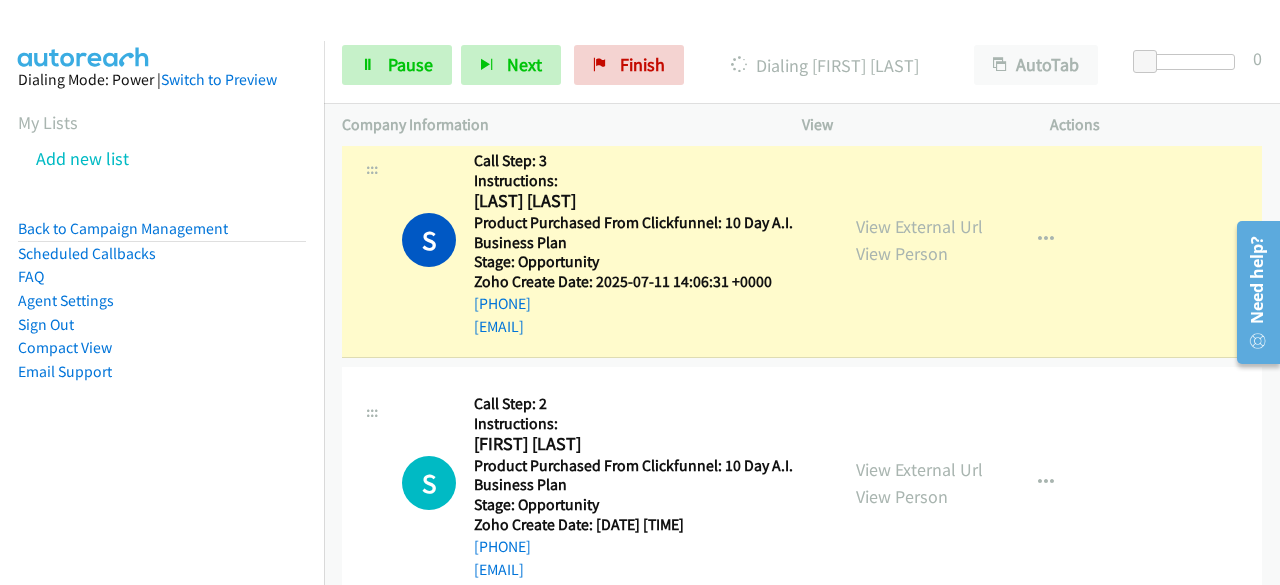 scroll, scrollTop: 8882, scrollLeft: 0, axis: vertical 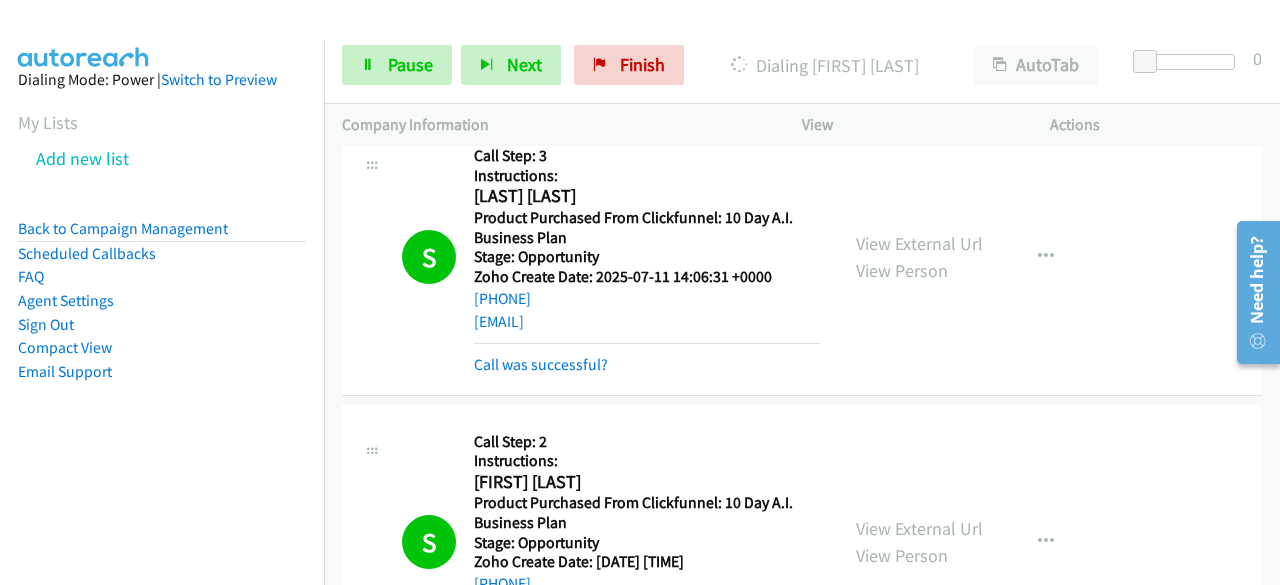 click on "Callback Scheduled
Call Step: 2
Instructions:
[FIRST] [LAST]
America/Los_Angeles
Product Purchased From Clickfunnel: 10 Day A.I. Business Plan
Stage: Opportunity
Zoho Create Date: [DATE] [TIME]
[PHONE]
[EMAIL]
Call was successful?
View External Url
View Person
View External Url
Email
Schedule/Manage Callback
Skip Call
Add to do not call list" at bounding box center [802, 543] 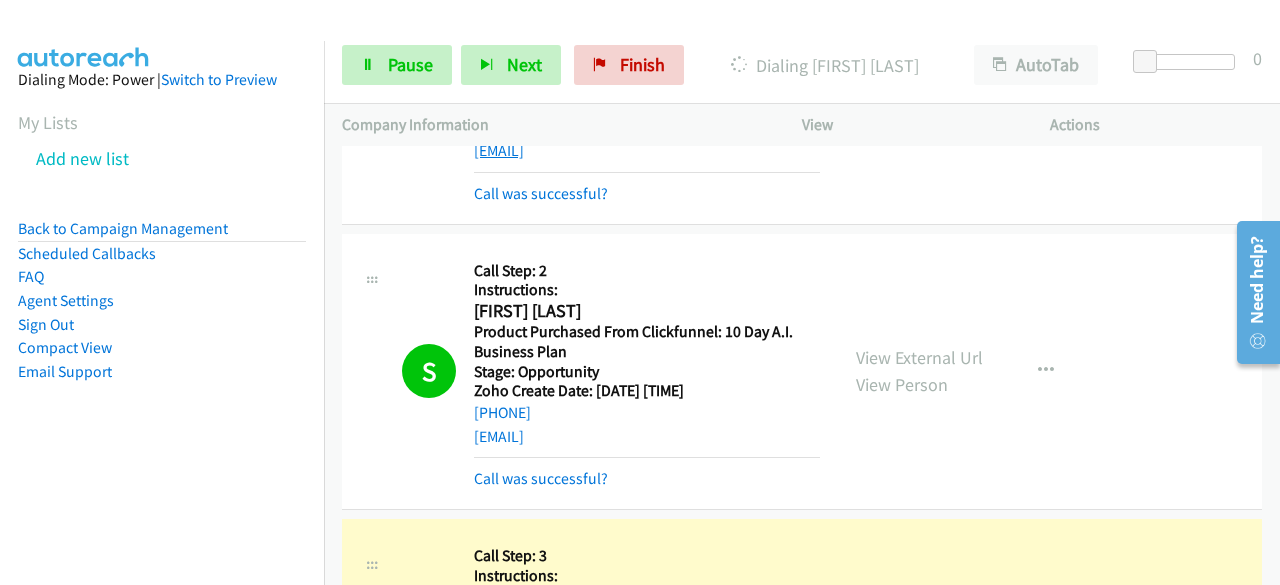 scroll, scrollTop: 9312, scrollLeft: 0, axis: vertical 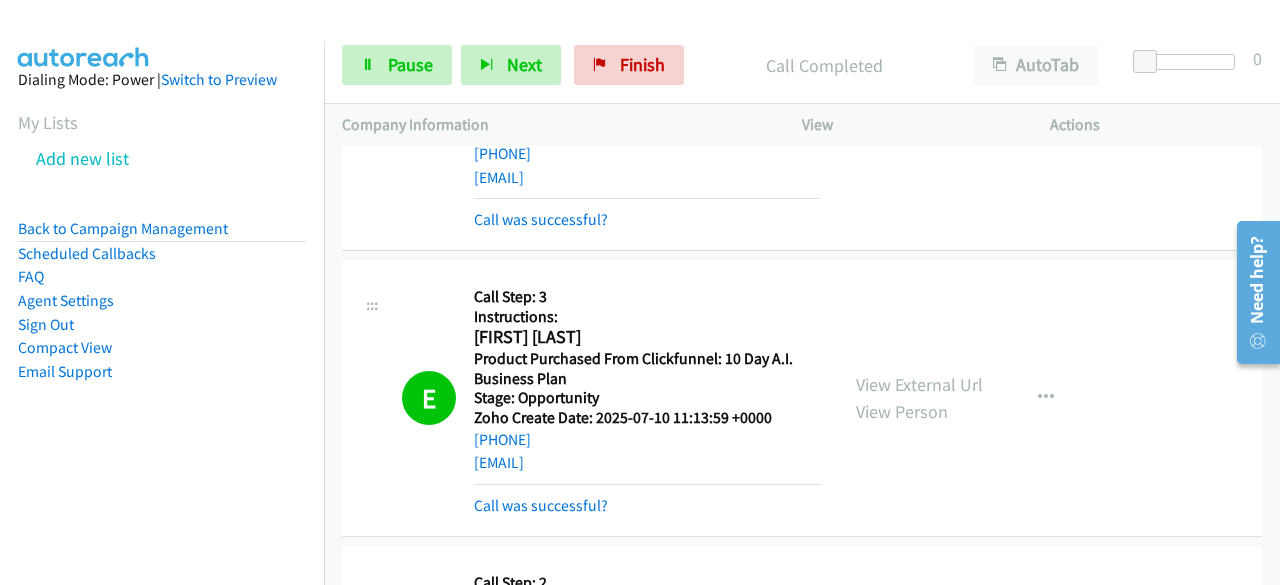 click on "Dialing Mode: Power
|
Switch to Preview
My Lists
Add new list
Back to Campaign Management
Scheduled Callbacks
FAQ
Agent Settings
Sign Out
Compact View
Email Support" at bounding box center [162, 257] 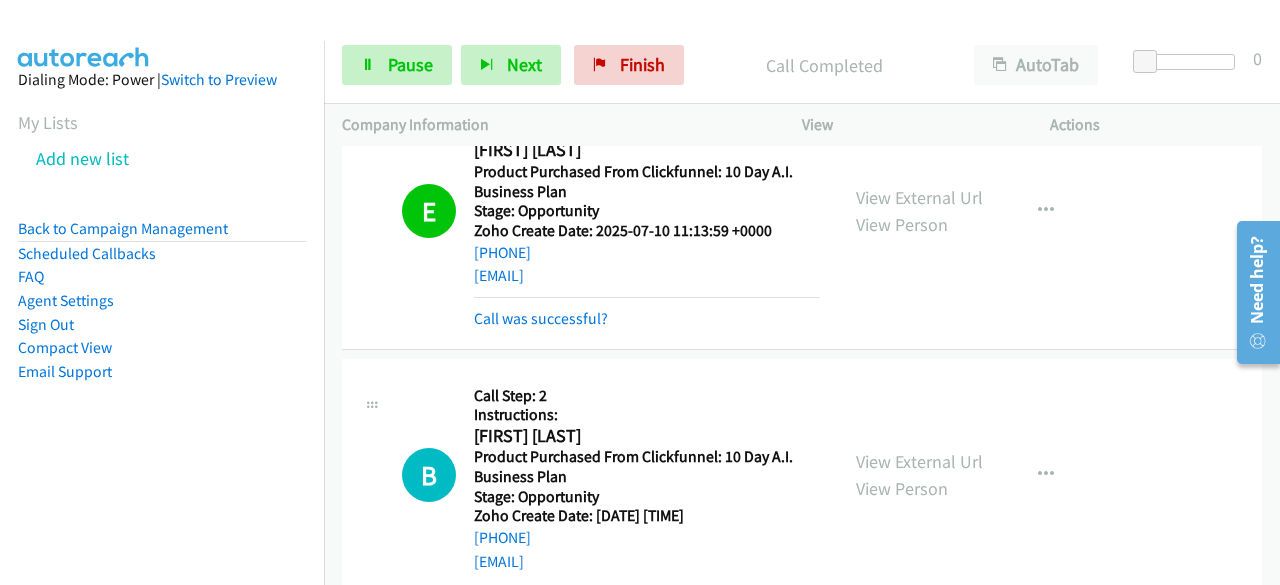 scroll, scrollTop: 9727, scrollLeft: 0, axis: vertical 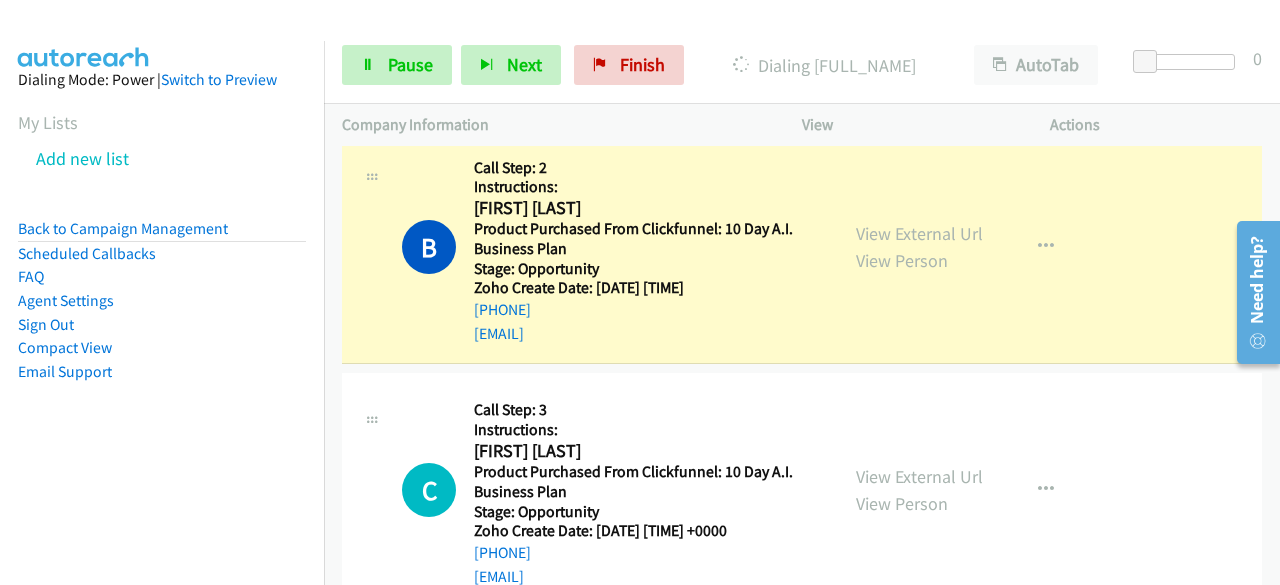 click on "Dialing Mode: Power
|
Switch to Preview
My Lists
Add new list
Back to Campaign Management
Scheduled Callbacks
FAQ
Agent Settings
Sign Out
Compact View
Email Support" at bounding box center [162, 333] 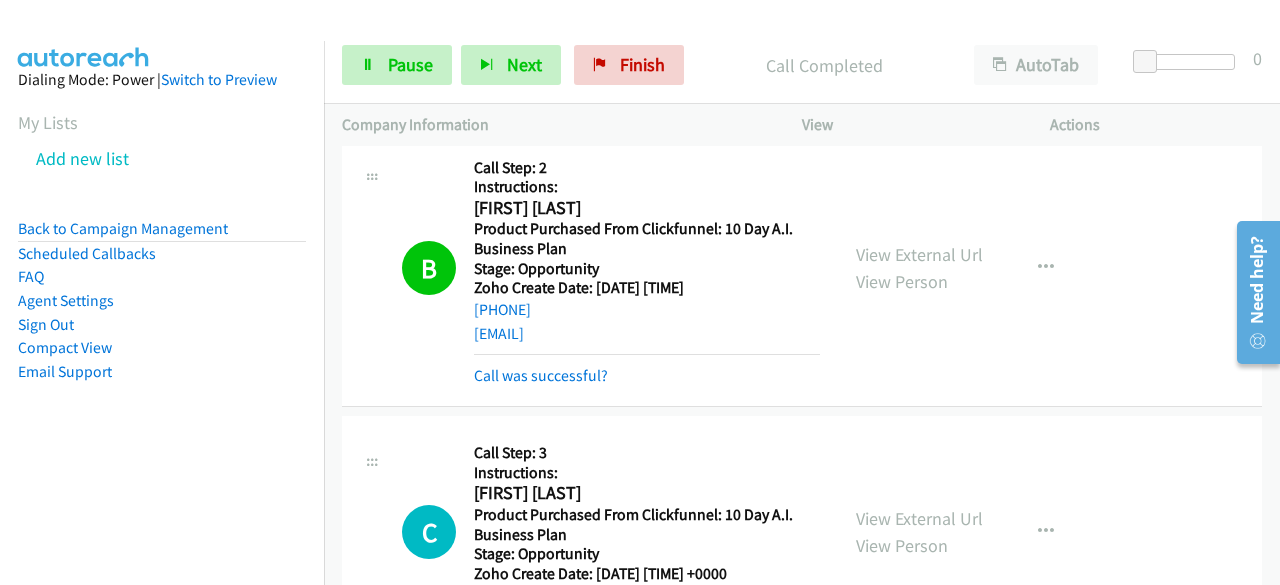 click on "Dialing Mode: Power
|
Switch to Preview
My Lists
Add new list
Back to Campaign Management
Scheduled Callbacks
FAQ
Agent Settings
Sign Out
Compact View
Email Support" at bounding box center (162, 257) 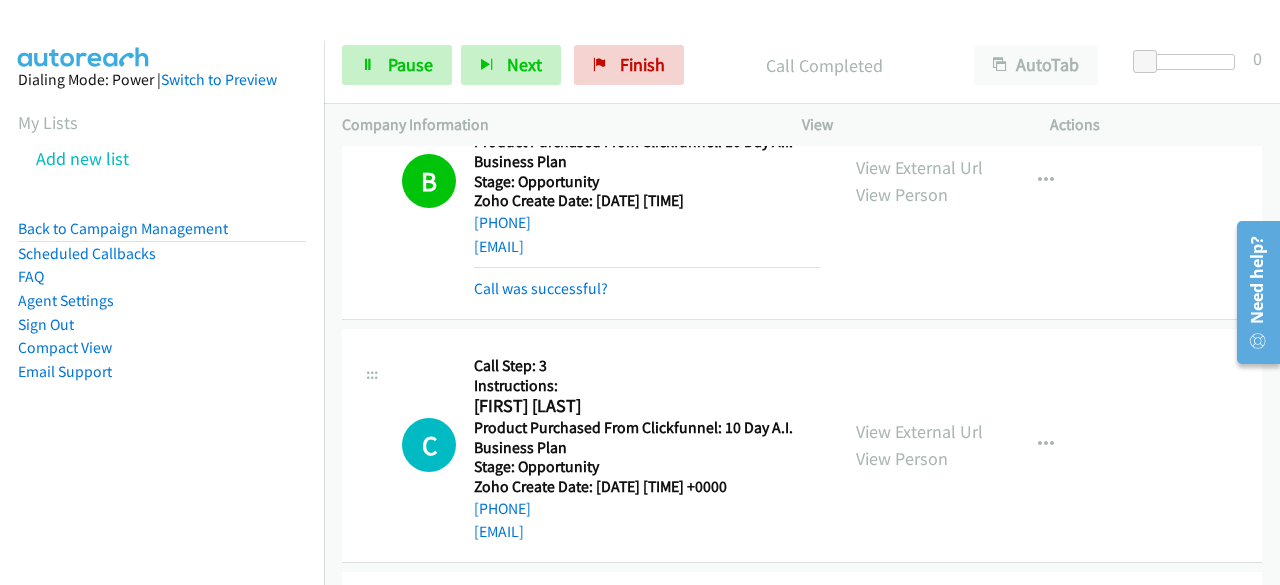 scroll, scrollTop: 9819, scrollLeft: 0, axis: vertical 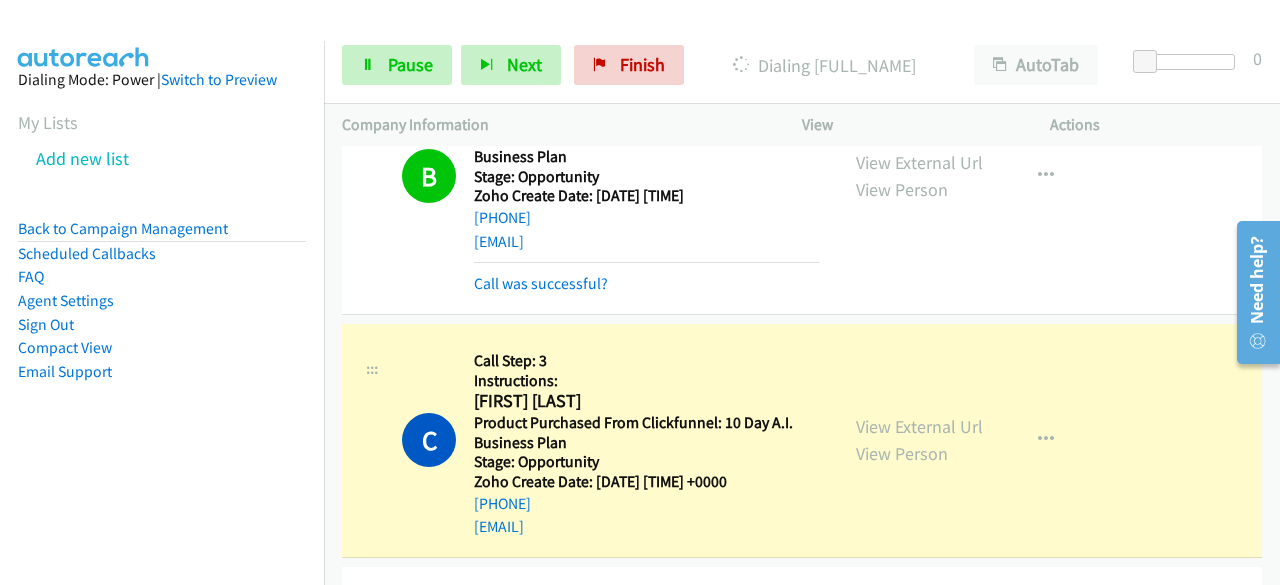 click on "Dialing Mode: Power
|
Switch to Preview
My Lists
Add new list
Back to Campaign Management
Scheduled Callbacks
FAQ
Agent Settings
Sign Out
Compact View
Email Support" at bounding box center (162, 257) 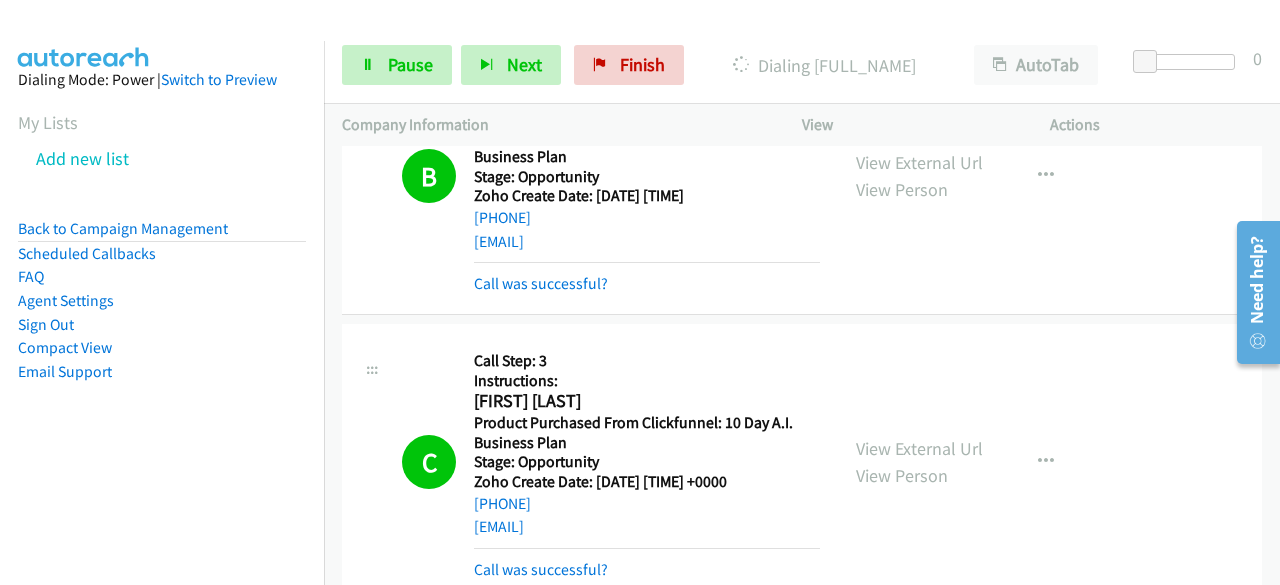 click on "Instructions:
[FIRST] [LAST]
[TIMEZONE]
Product Purchased From Clickfunnel: 10 Day A.I. Business Plan
Stage: Opportunity
Zoho Create Date: [DATE] [TIME]
[PHONE]
[EMAIL]
Call was successful?
View External Url
View Person
View External Url
Email
Schedule/Manage Callback
Skip Call
Add to do not call list" at bounding box center (802, 462) 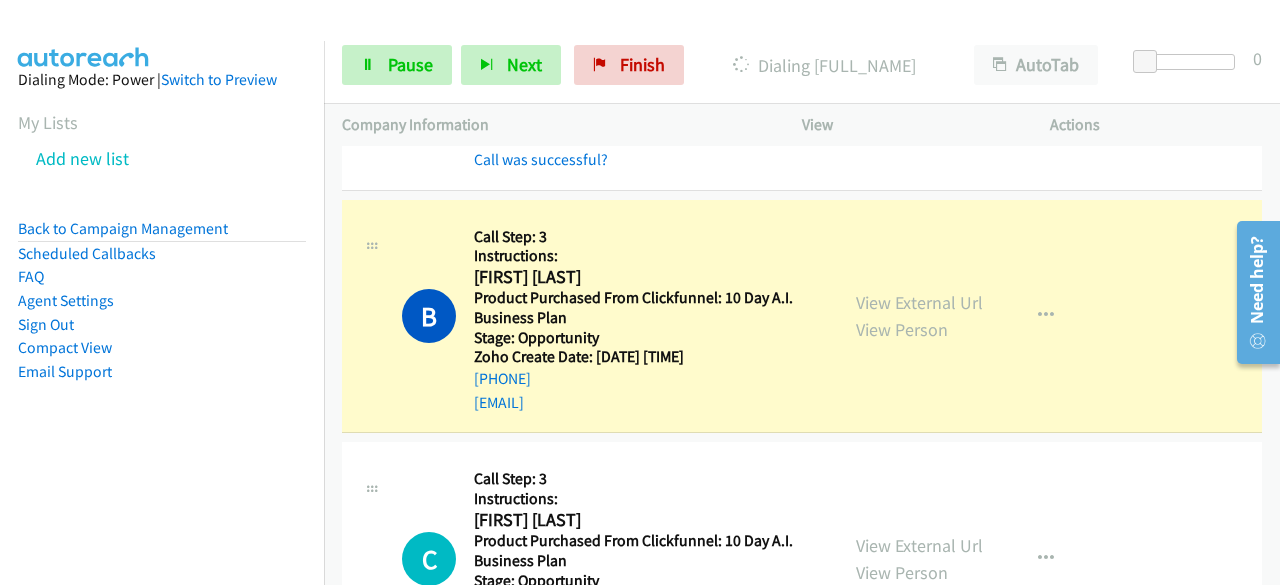 scroll, scrollTop: 10231, scrollLeft: 0, axis: vertical 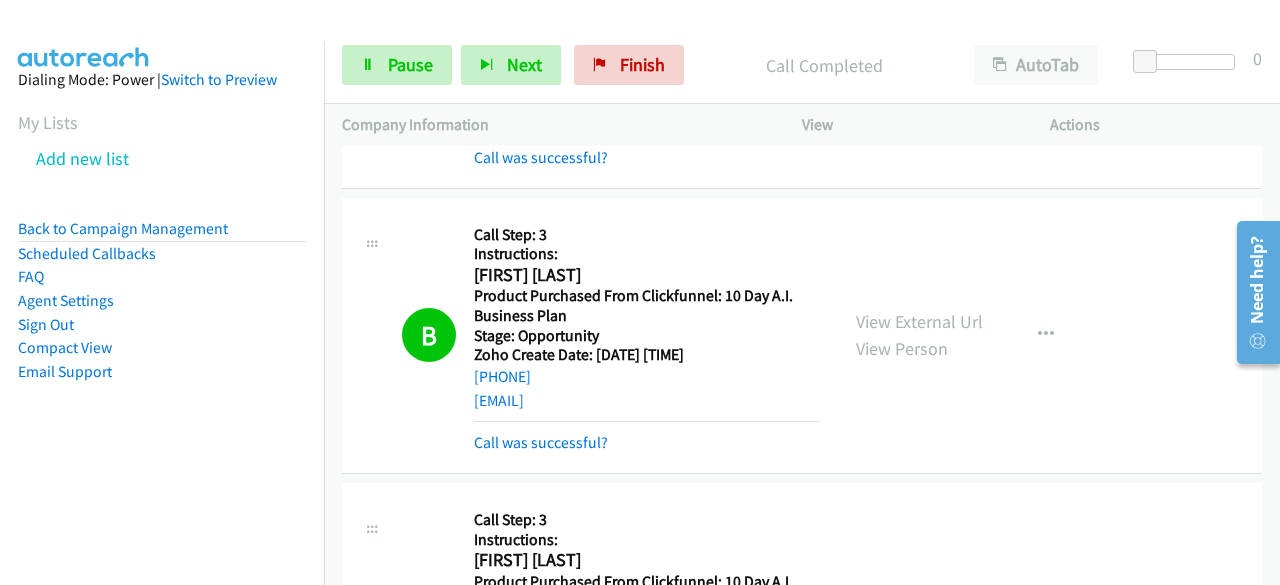 click on "Callback Scheduled
Call Step: 3
Instructions:
[FIRST] [LAST]
[TIMEZONE]
Product Purchased From Clickfunnel: 10 Day A.I. Business Plan
Stage: Opportunity
Zoho Create Date: [DATE] [TIME] +0000
[PHONE]
[EMAIL]
Call was successful?
View External Url
View Person
View ExternalUrl
Email
Schedule/Manage Callback
Skip Call
Add to do not call list" at bounding box center (802, 621) 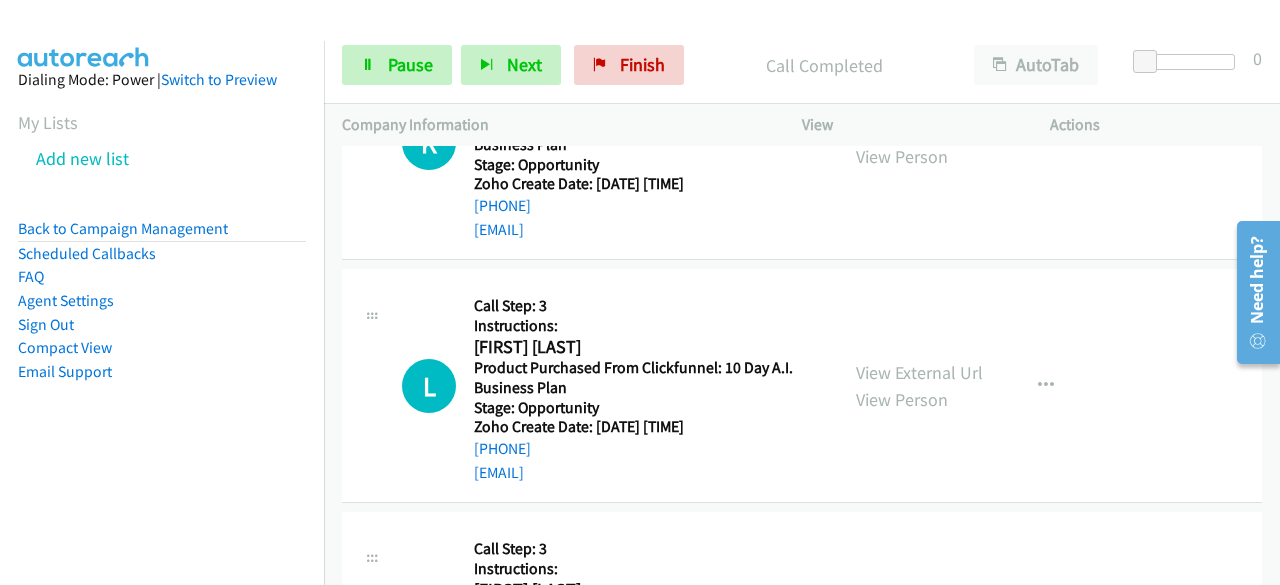 scroll, scrollTop: 11831, scrollLeft: 0, axis: vertical 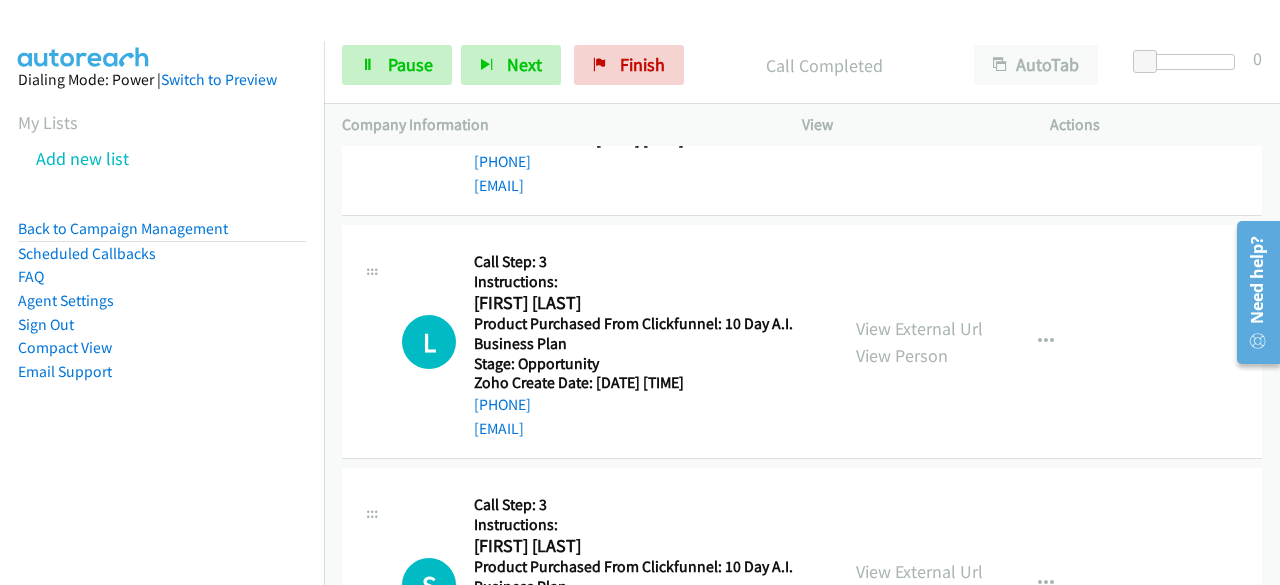 drag, startPoint x: 1211, startPoint y: 465, endPoint x: 1184, endPoint y: 455, distance: 28.79236 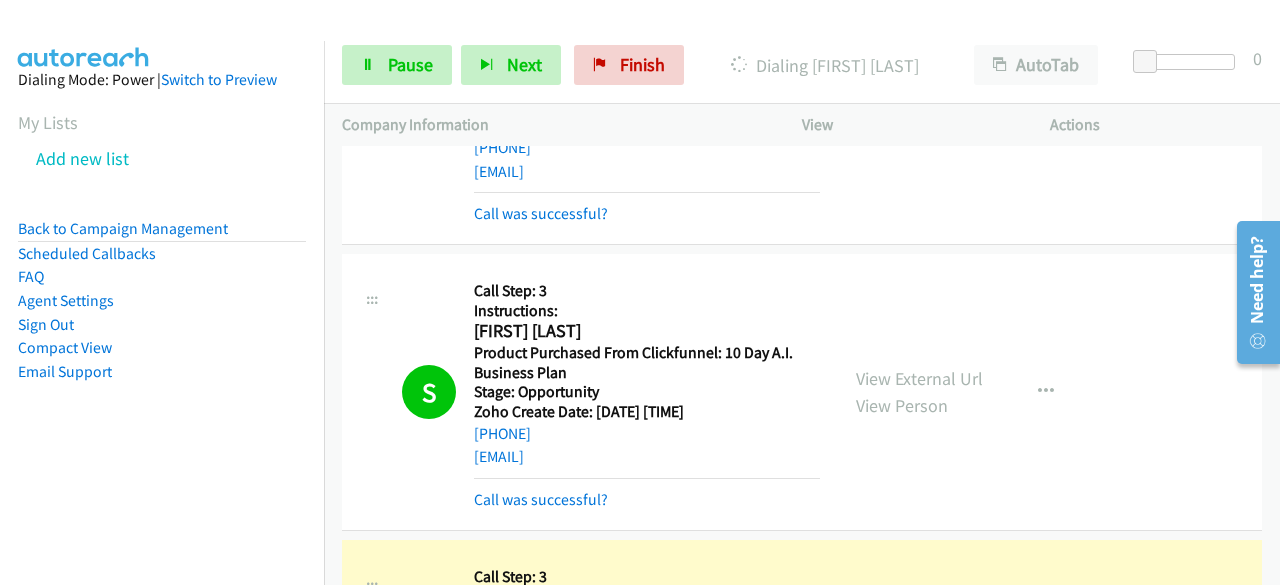 scroll, scrollTop: 11231, scrollLeft: 0, axis: vertical 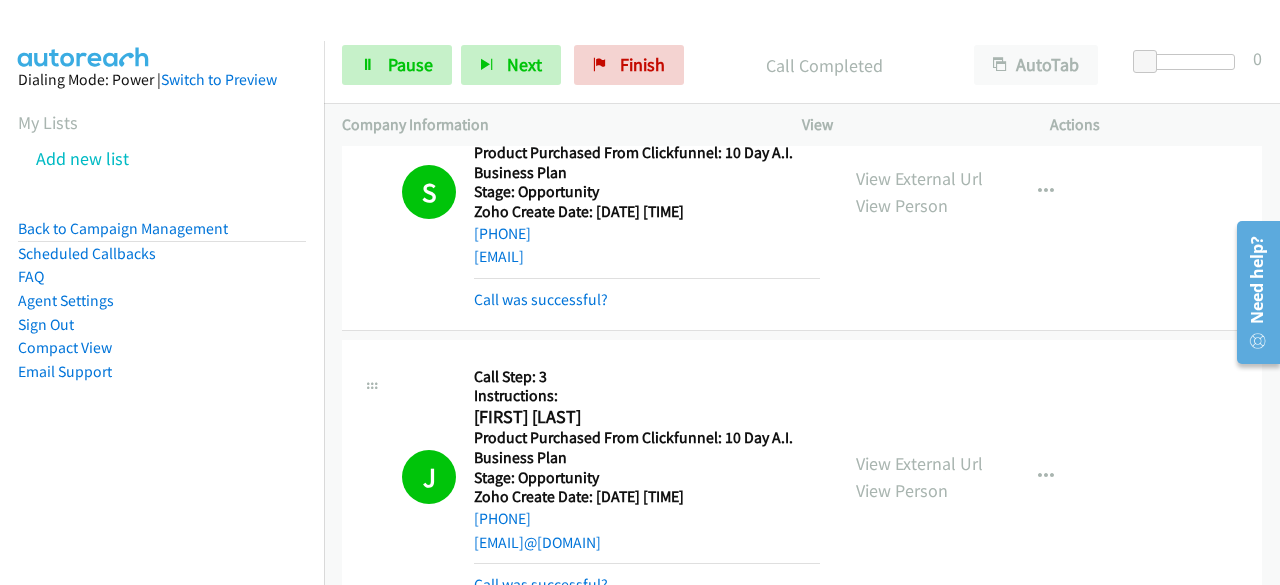 click on "J
Callback Scheduled
Call Step: 3
Instructions:
Joe Roy
[TIMEZONE]
Product Purchased From Clickfunnel: 10 Day A.I. Business Plan
Stage: Opportunity
Zoho Create Date: 2025-07-22 14:33:17 +0000
[PHONE]
[EMAIL]
Call was successful?
View External Url
View Person
View External Url
Email
Schedule/Manage Callback
Skip Call
Add to do not call list" at bounding box center (802, 478) 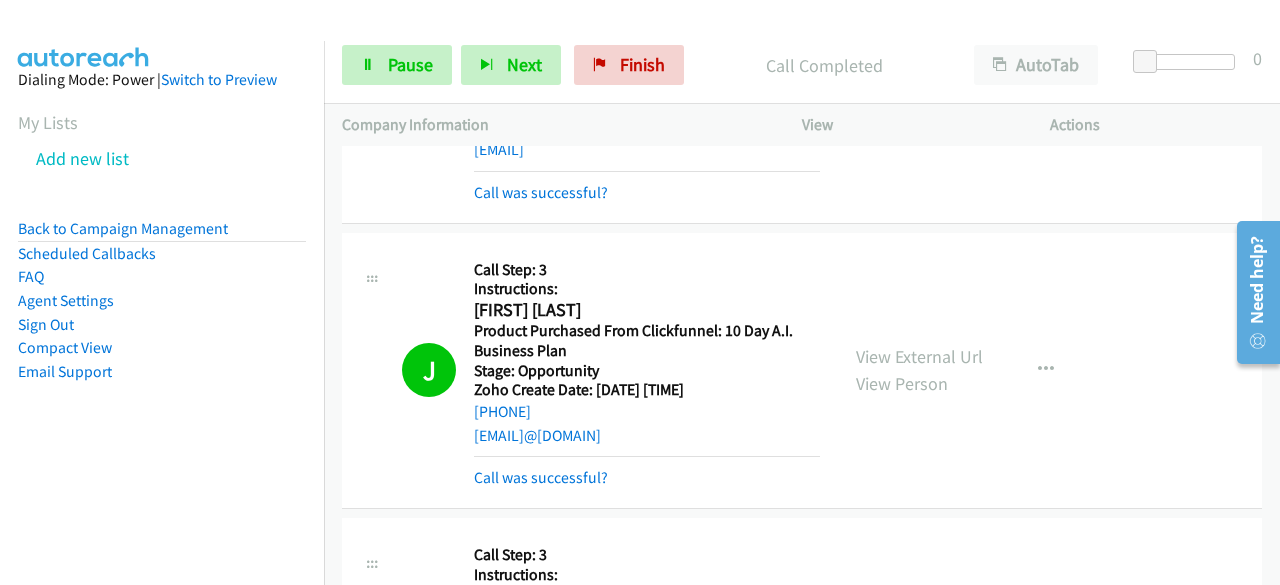 scroll, scrollTop: 11531, scrollLeft: 0, axis: vertical 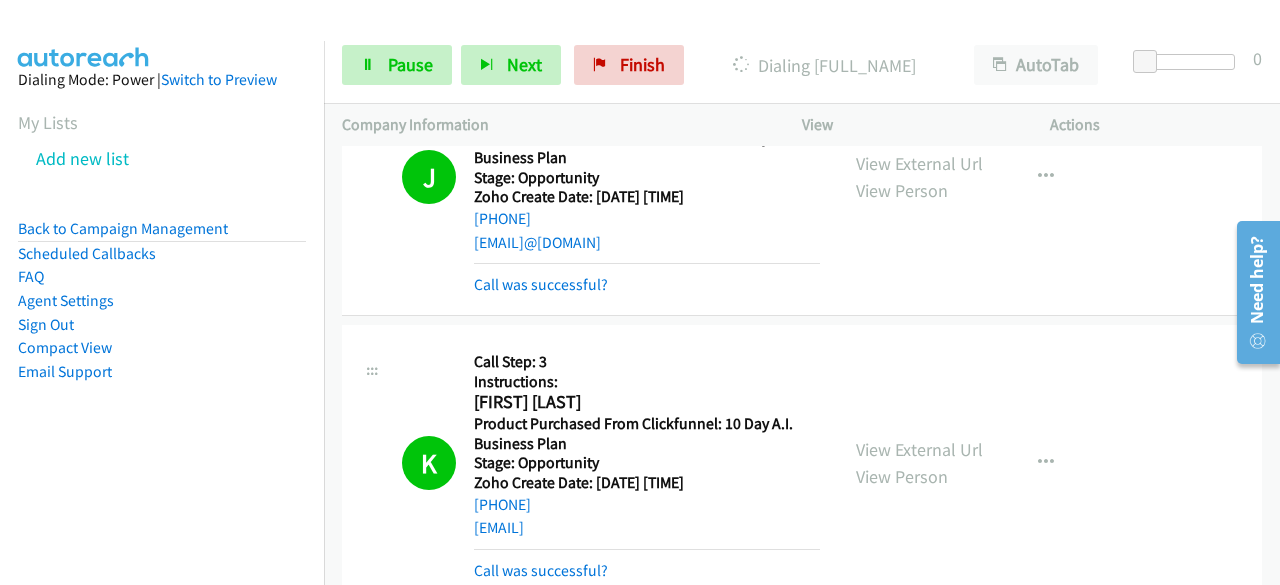click on "Instructions:
[FIRST] [LAST]
[TIMEZONE]
Product Purchased From Clickfunnel: 10 Day A.I. Business Plan
Stage: Opportunity
Zoho Create Date: [DATE] [TIME]
[PHONE]
[EMAIL]
Call was successful?
View External Url
View Person
View External Url
Email
Schedule/Manage Callback
Skip Call
Add to do not call list" at bounding box center (802, 463) 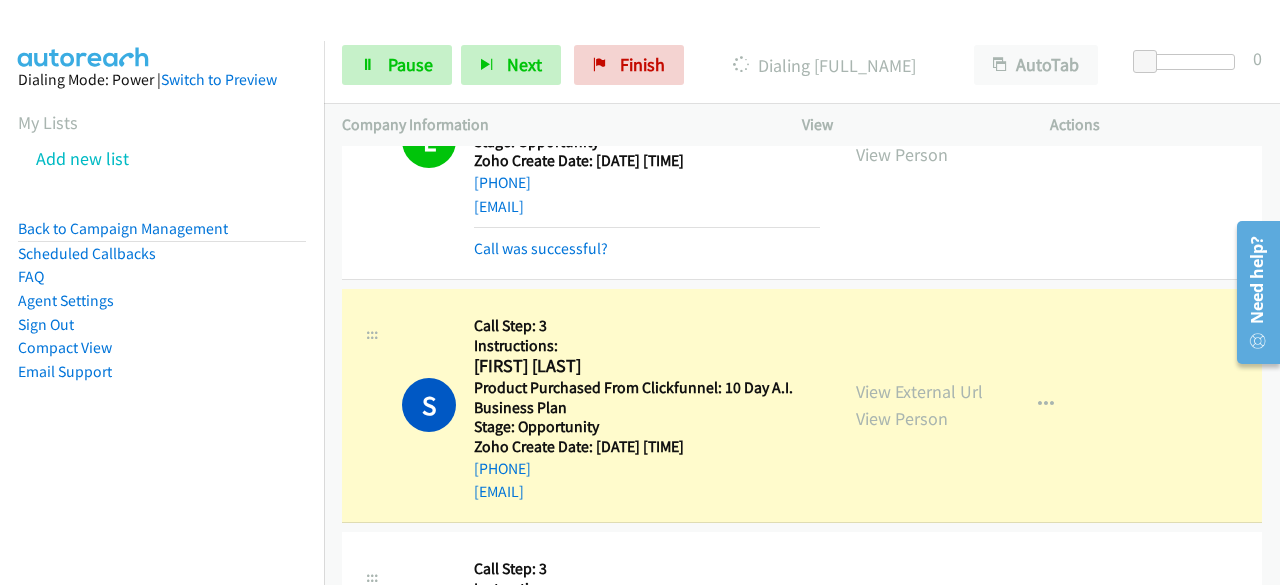 scroll, scrollTop: 12231, scrollLeft: 0, axis: vertical 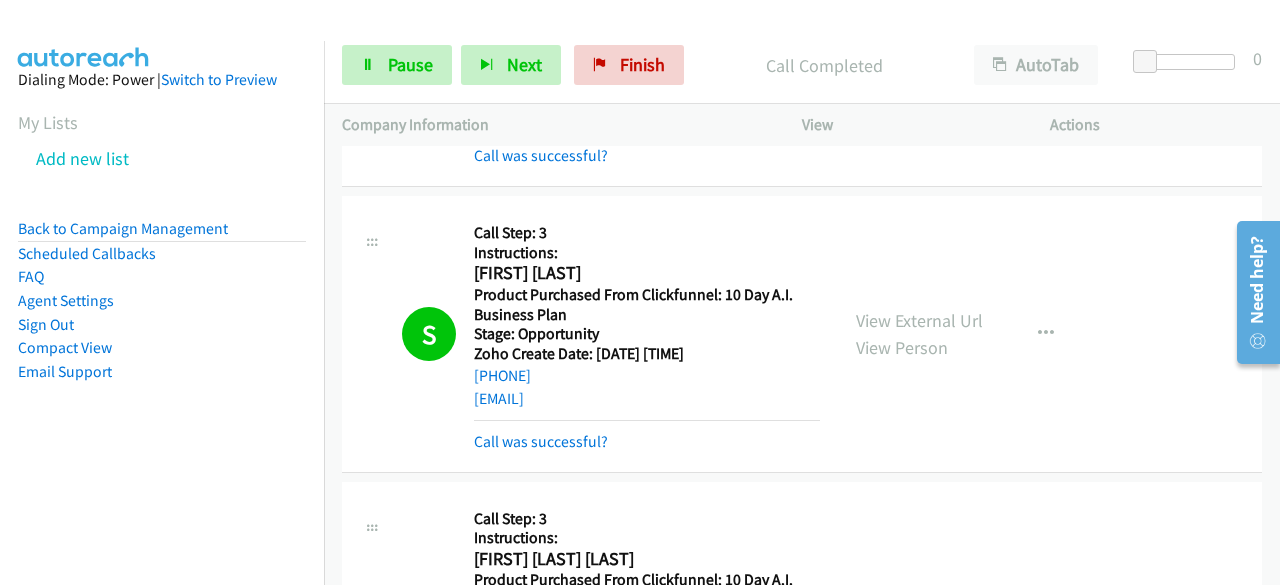 click on "Instructions:
[FIRST] [LAST]
[TIMEZONE]
Product Purchased From Clickfunnel: 10 Day A.I. Business Plan
Stage: Opportunity
Zoho Create Date: [DATE] [TIME]
[PHONE]
[EMAIL]
Call was successful?
View External Url
View Person
View External Url
Email
Schedule/Manage Callback
Skip Call
Add to do not call list" at bounding box center (802, 620) 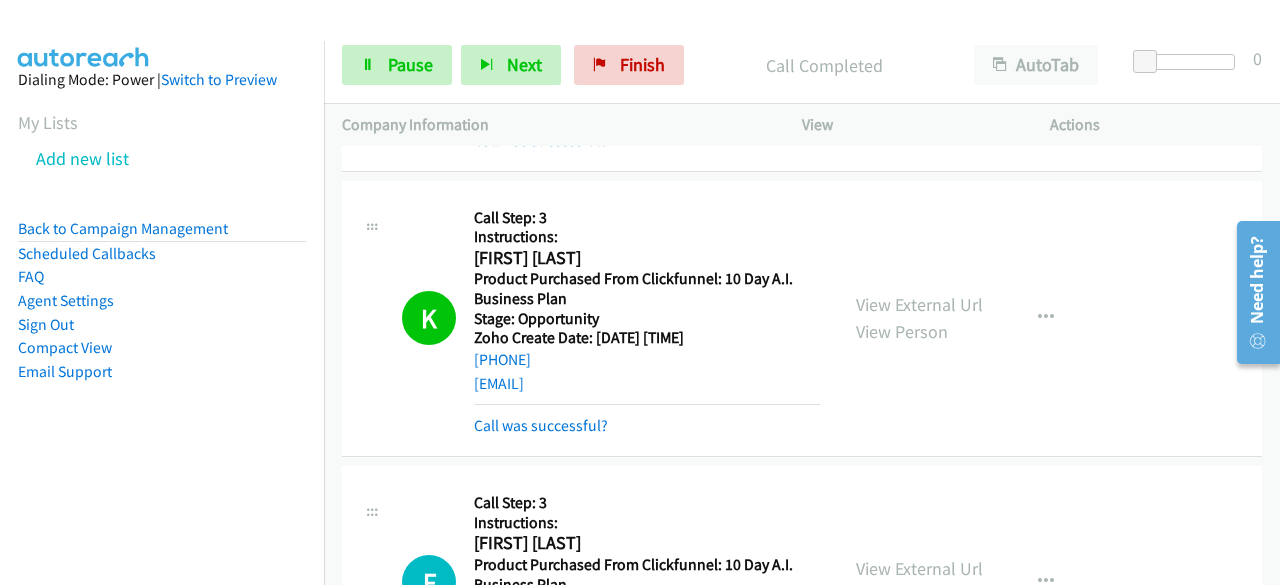 scroll, scrollTop: 13231, scrollLeft: 0, axis: vertical 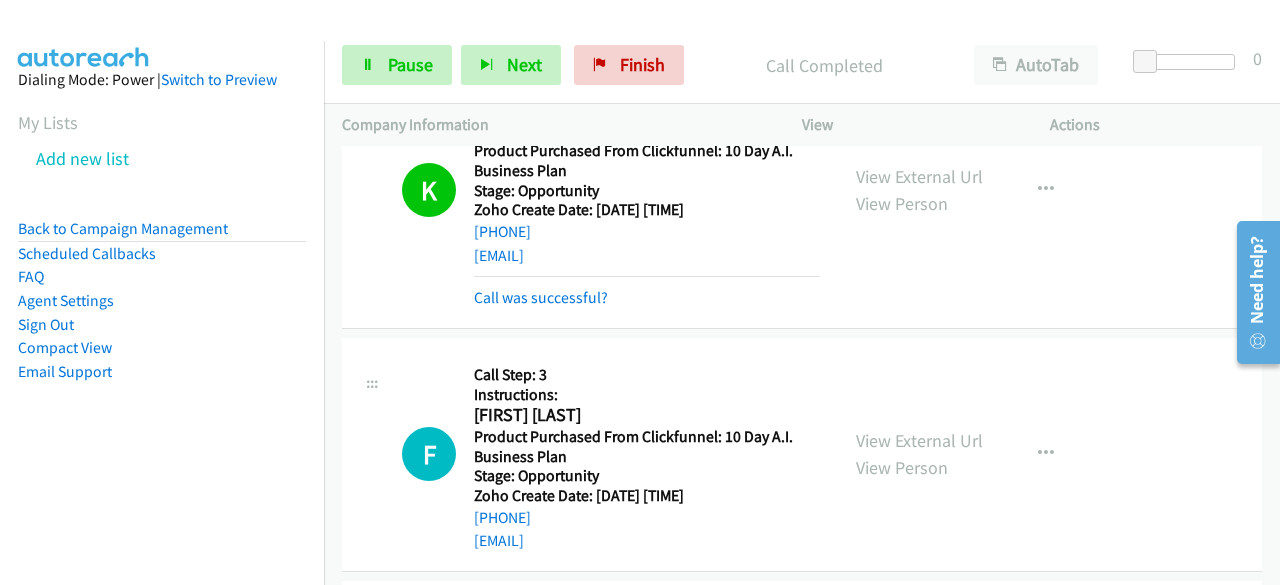 drag, startPoint x: 1185, startPoint y: 421, endPoint x: 1146, endPoint y: 405, distance: 42.154476 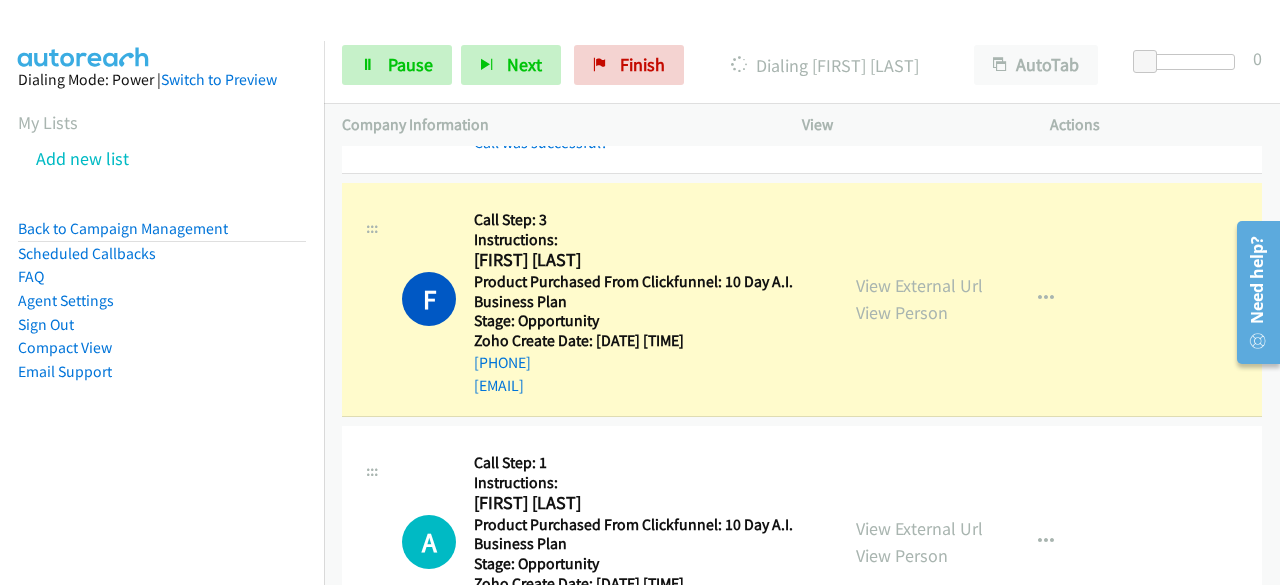 scroll, scrollTop: 13431, scrollLeft: 0, axis: vertical 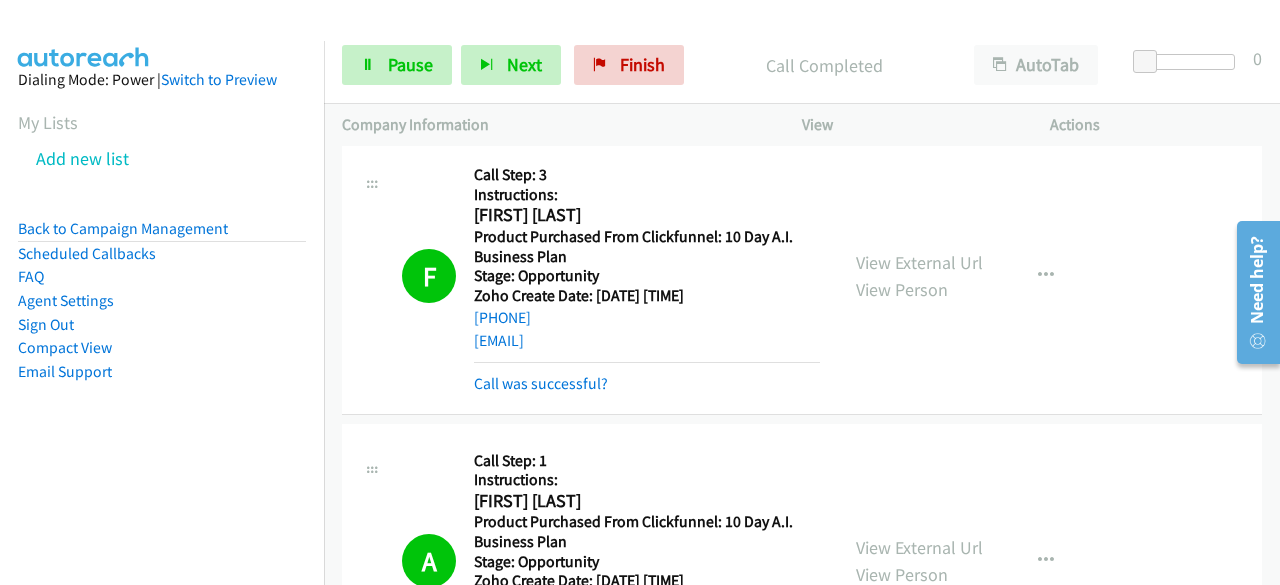 click on "A
Callback Scheduled
Call Step: 1
Instructions:
Andray Francis
[TIMEZONE]
Product Purchased From Clickfunnel: 10 Day A.I. Business Plan
Stage: Opportunity
Zoho Create Date: 2025-07-28 06:20:03 +0000
[PHONE]
[EMAIL]
Call was successful?
View External Url
View Person
View External Url
Email
Schedule/Manage Callback
Skip Call
Add to do not call list" at bounding box center [802, 562] 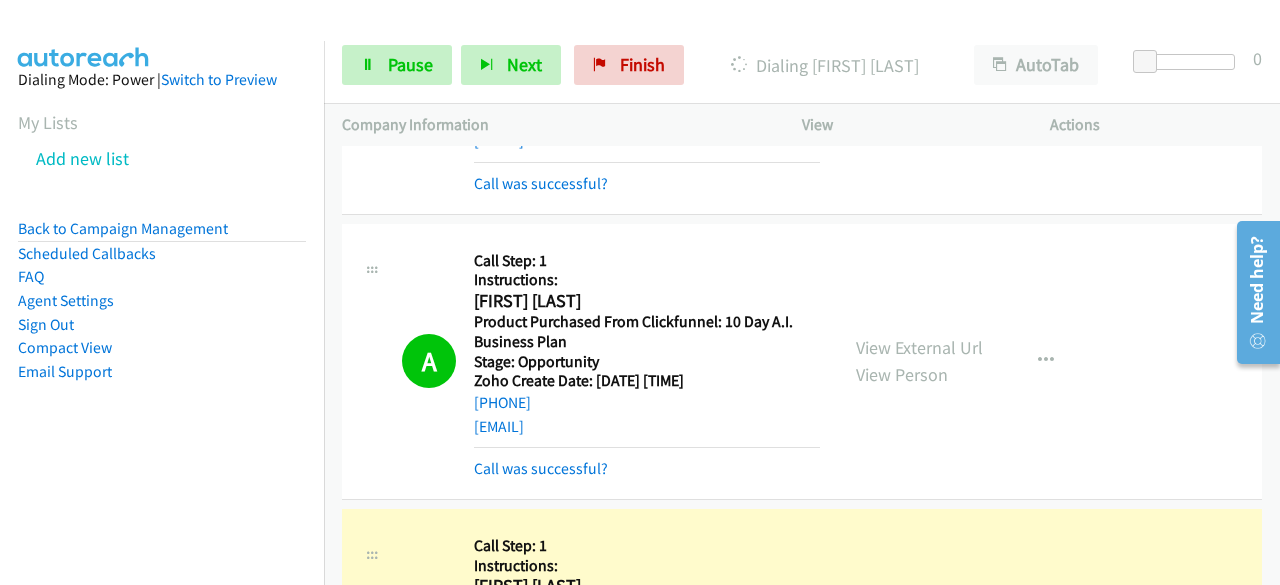 scroll, scrollTop: 13431, scrollLeft: 0, axis: vertical 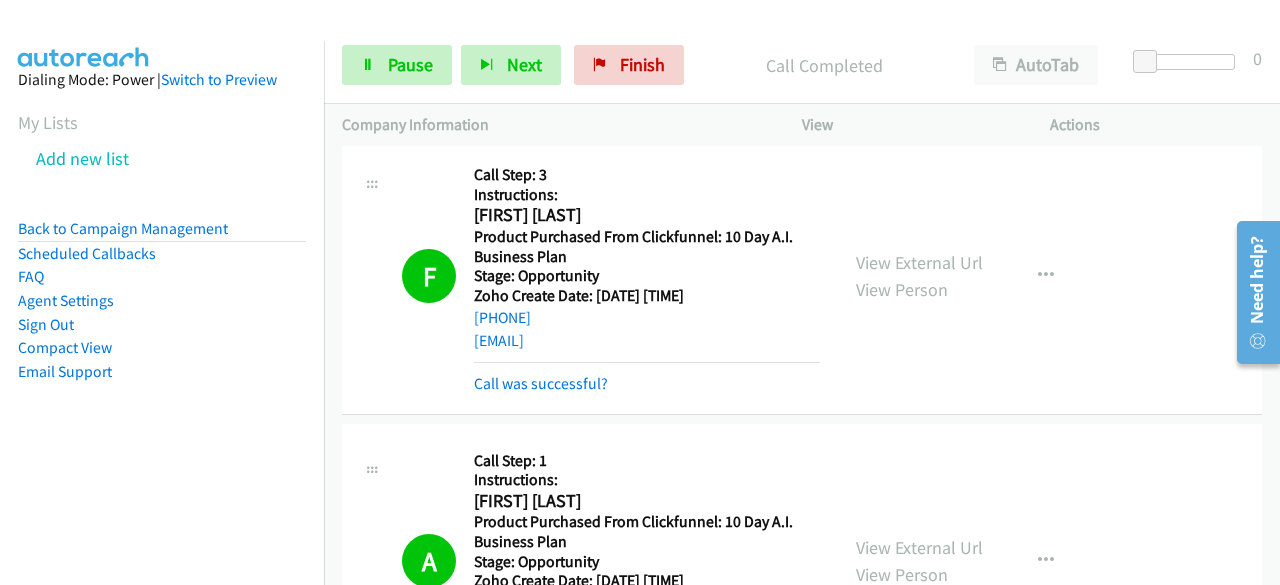 click on "Dialing Mode: Power
|
Switch to Preview
My Lists
Add new list
Back to Campaign Management
Scheduled Callbacks
FAQ
Agent Settings
Sign Out
Compact View
Email Support" at bounding box center (162, 257) 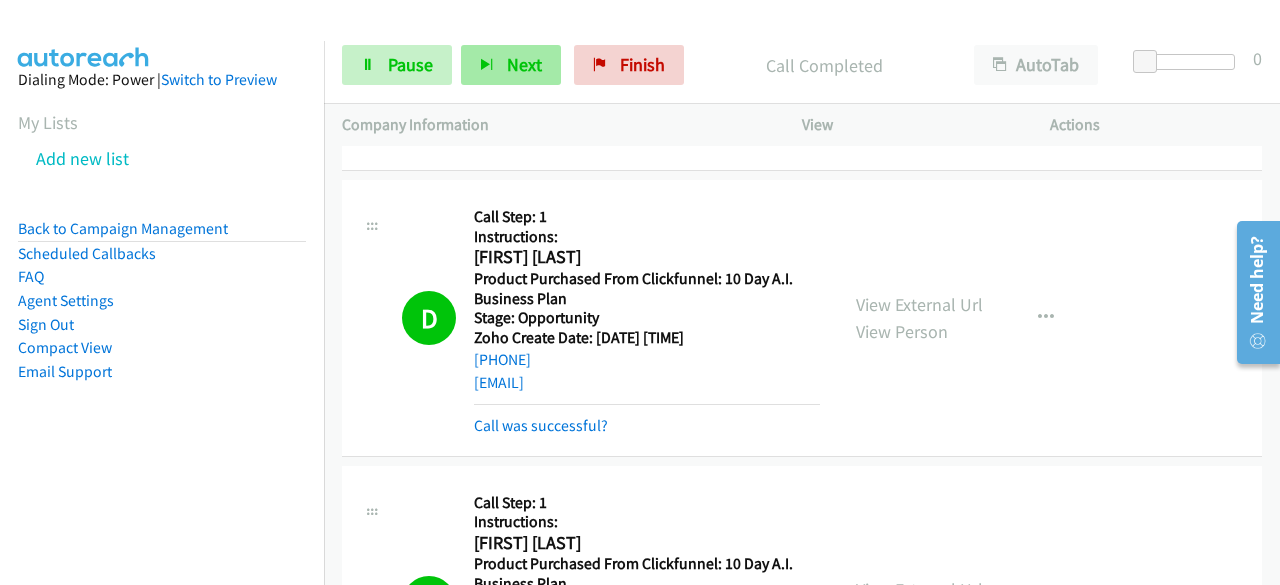scroll, scrollTop: 13931, scrollLeft: 0, axis: vertical 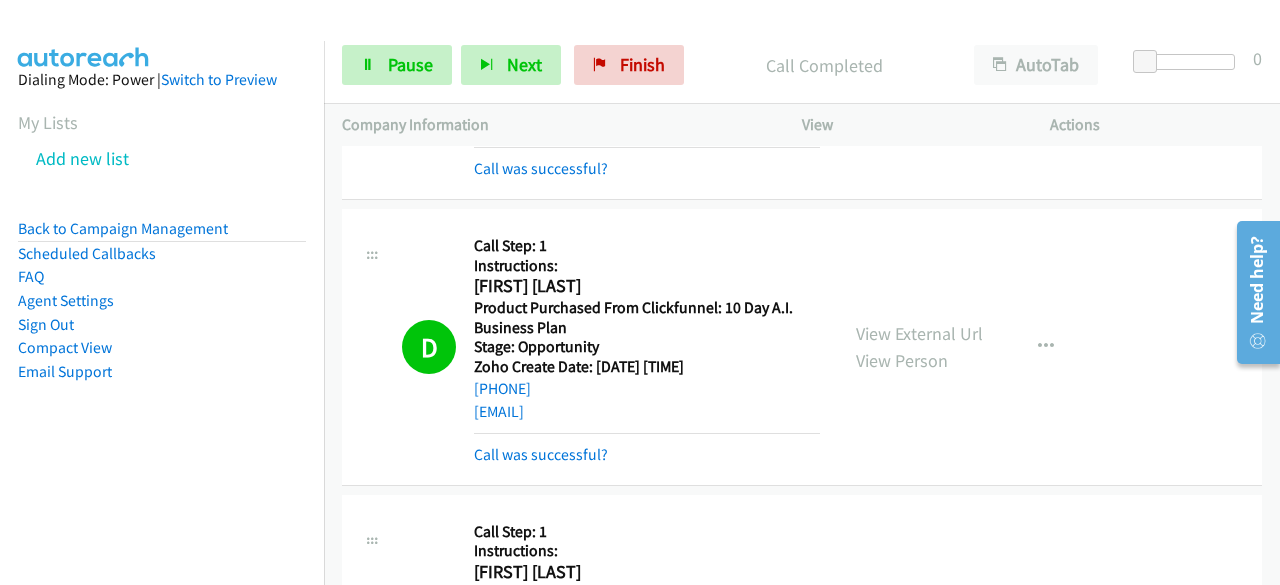 click at bounding box center [84, 35] 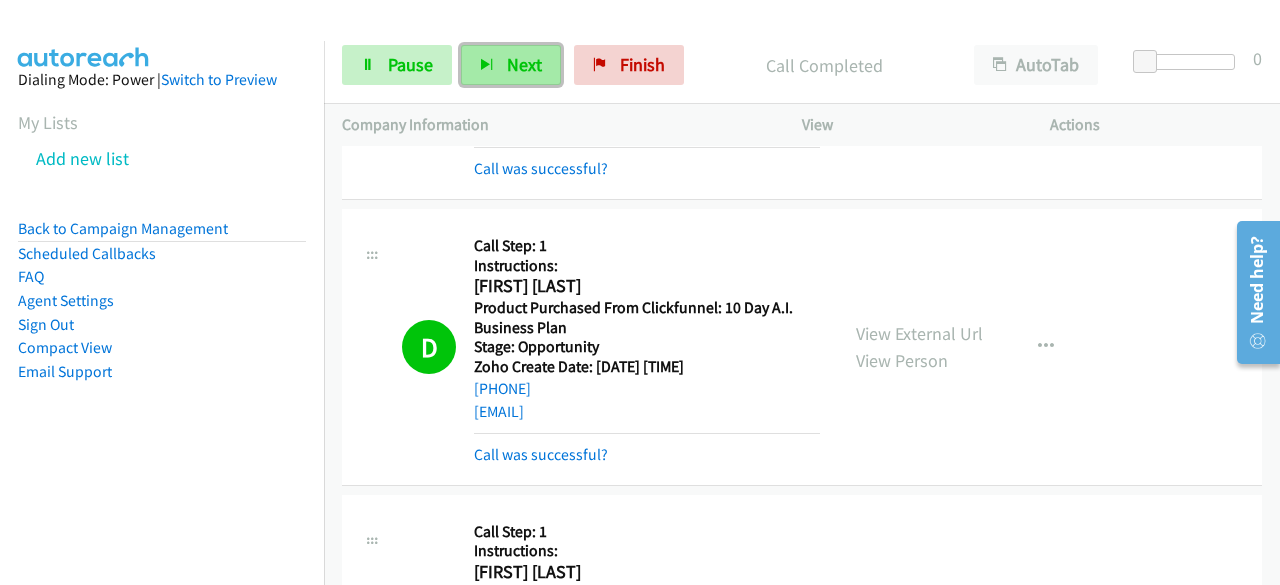 click on "Next" at bounding box center [524, 64] 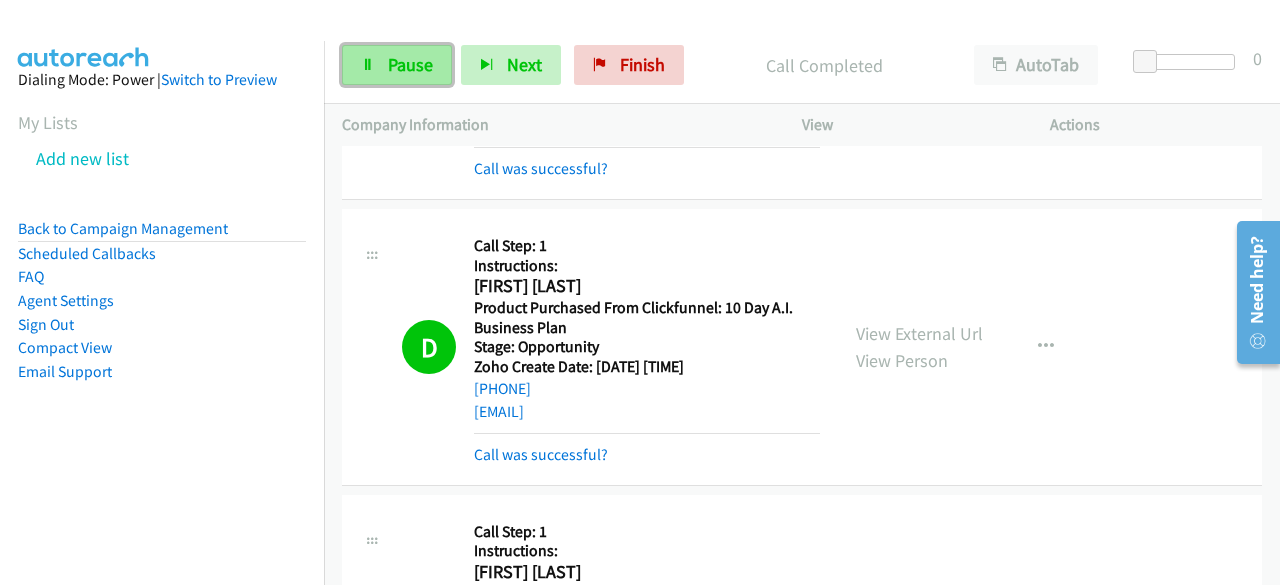 click on "Pause" at bounding box center (410, 64) 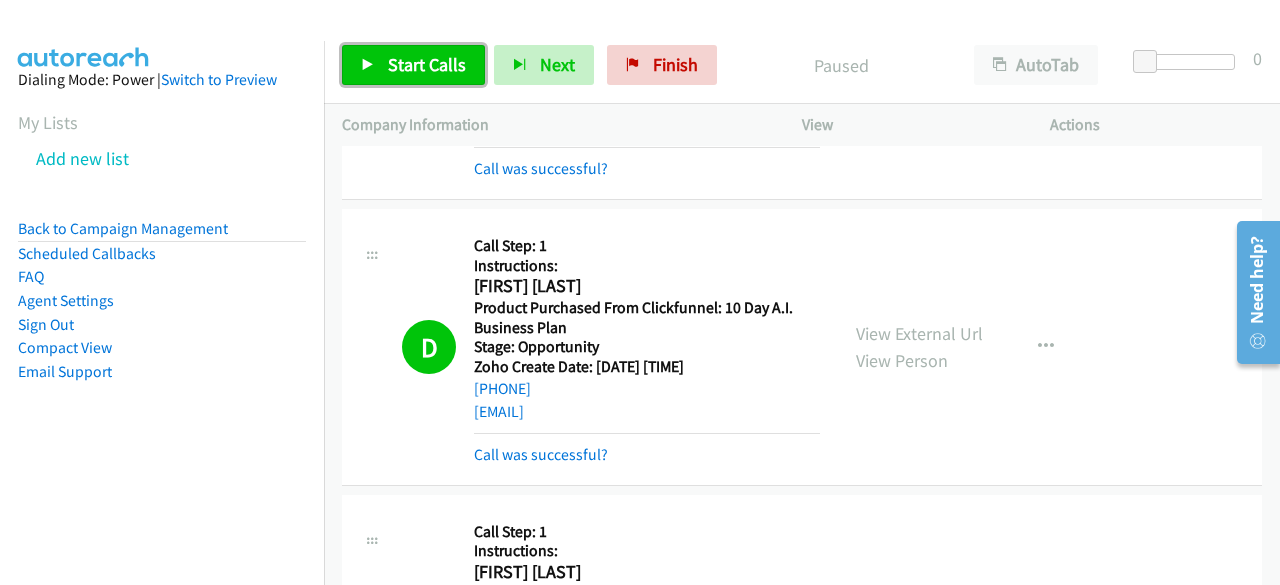 click on "Start Calls" at bounding box center (427, 64) 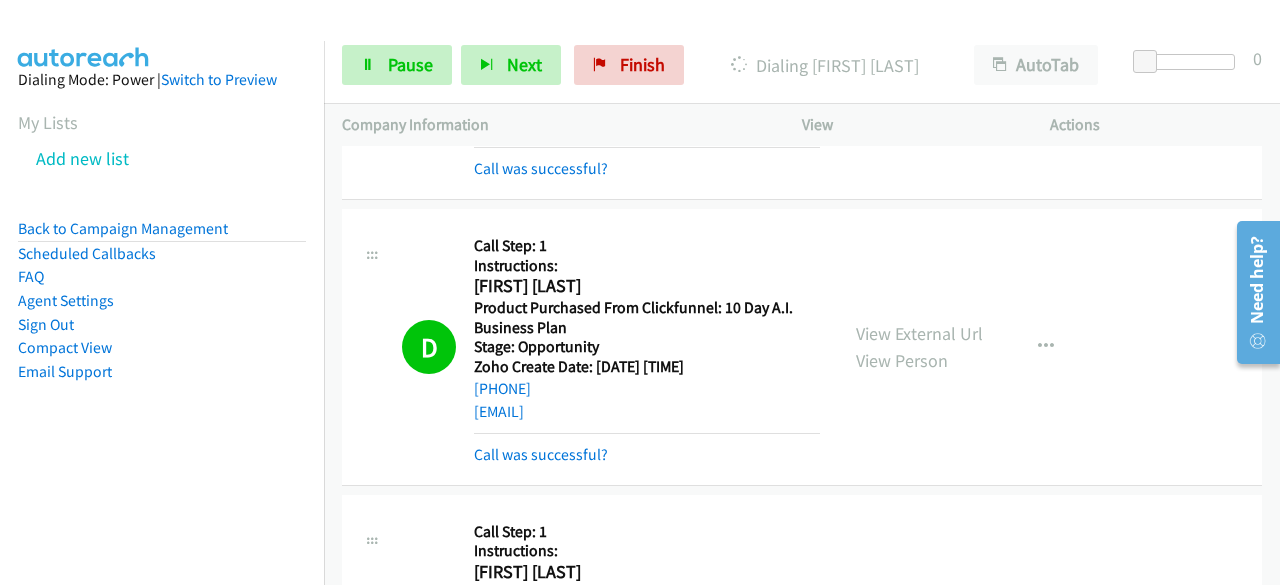 click on "Instructions:
[FIRST] [LAST]
[TIMEZONE]
Product Purchased From Clickfunnel: 10 Day A.I. Business Plan
Stage: Opportunity
Zoho Create Date: [DATE] [TIME]
[PHONE]
[EMAIL]
Call was successful?
View External Url
View Person
View External Url
Email
Schedule/Manage Callback
Skip Call
Add to do not call list" at bounding box center [802, 347] 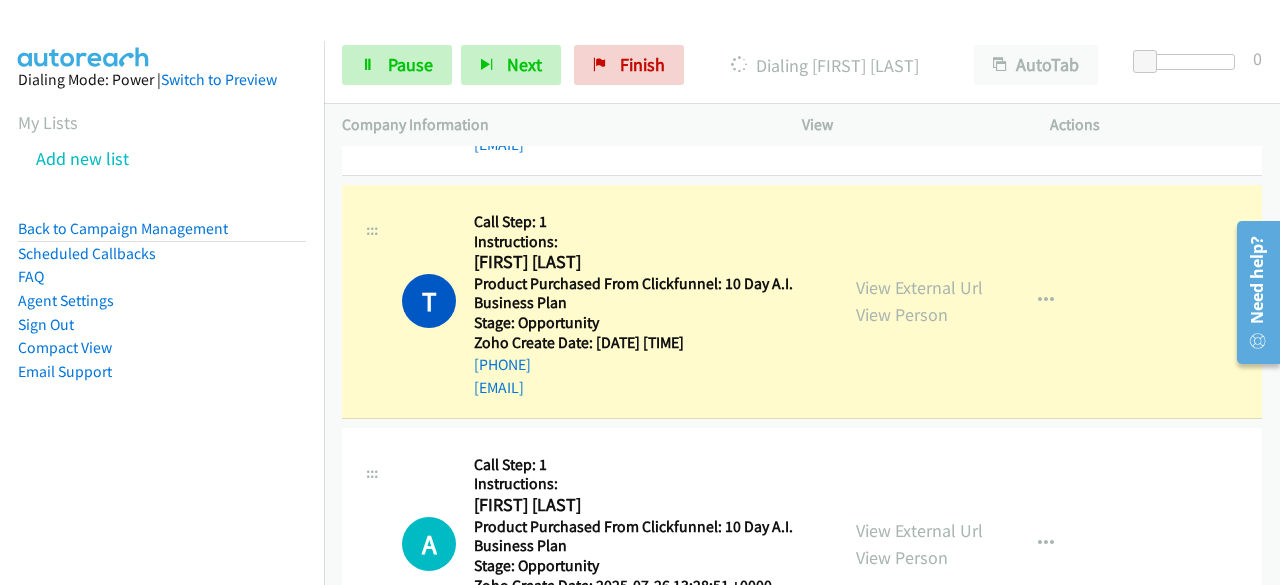 scroll, scrollTop: 14730, scrollLeft: 0, axis: vertical 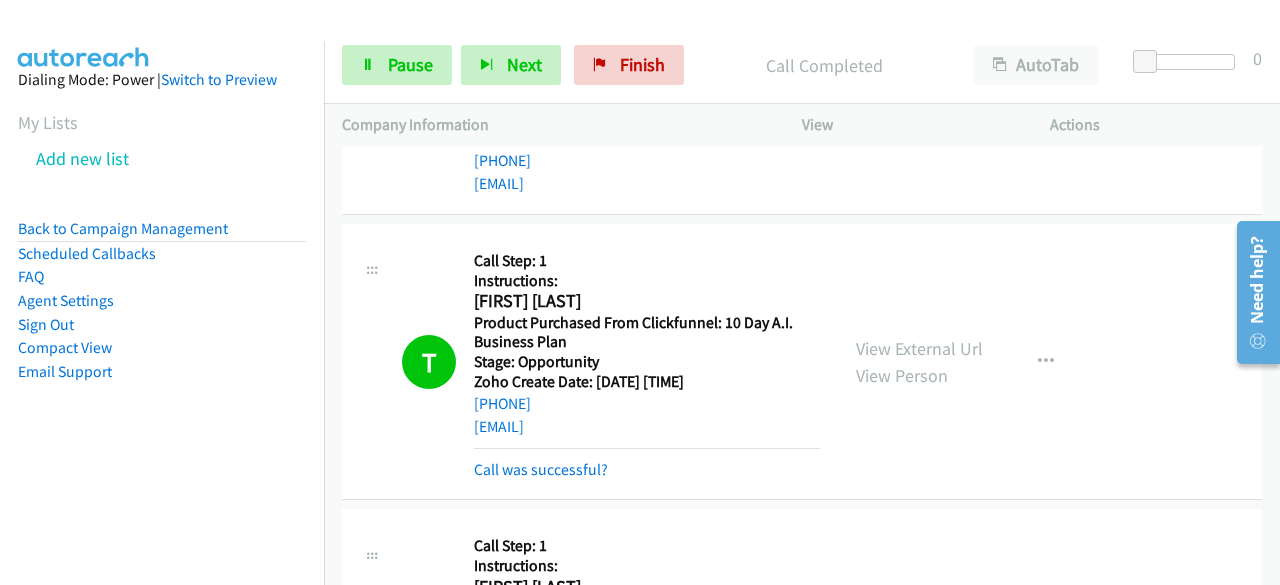 click on "Callback Scheduled
Call Step: 1
Instructions:
[FIRST] [LAST]
America/New_York
Product Purchased From Clickfunnel: 10 Day A.I. Business Plan
Stage: Opportunity
Zoho Create Date: [DATE] [TIME]
[PHONE]
[EMAIL]
Call was successful?
View External Url
View Person
View External Url
Email
Schedule/Manage Callback
Skip Call
Add to do not call list" at bounding box center [802, 362] 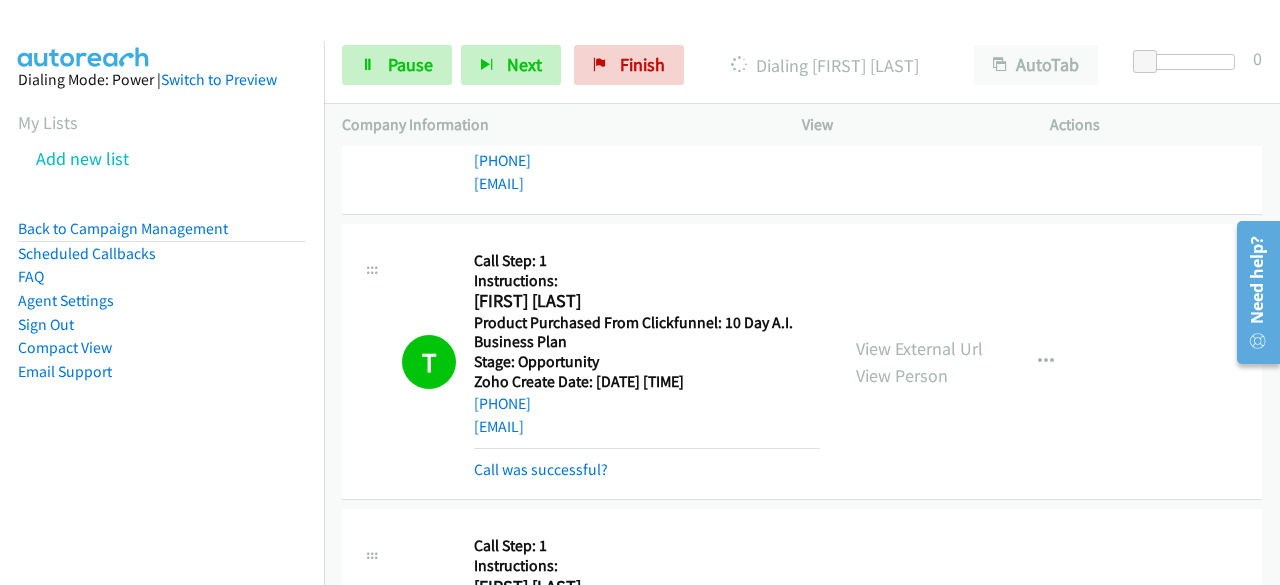 click on "Callback Scheduled
Call Step: 1
Instructions:
[FIRST] [LAST]
America/New_York
Product Purchased From Clickfunnel: 10 Day A.I. Business Plan
Stage: Opportunity
Zoho Create Date: [DATE] [TIME]
[PHONE]
[EMAIL]
Call was successful?
View External Url
View Person
View External Url
Email
Schedule/Manage Callback
Skip Call
Add to do not call list" at bounding box center [802, 362] 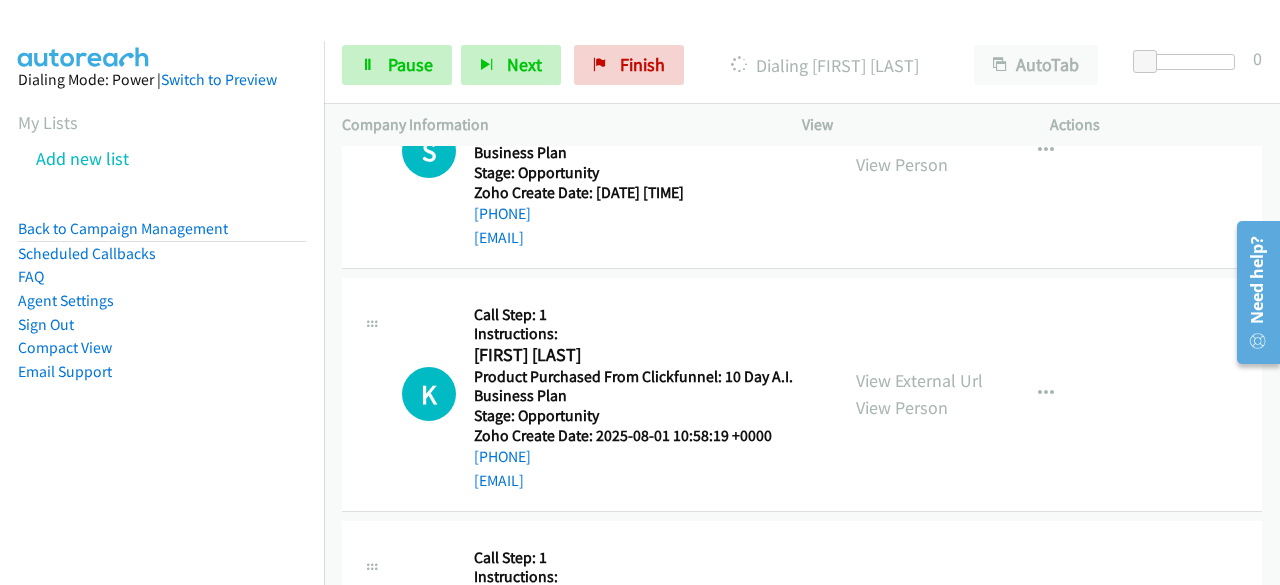 scroll, scrollTop: 19330, scrollLeft: 0, axis: vertical 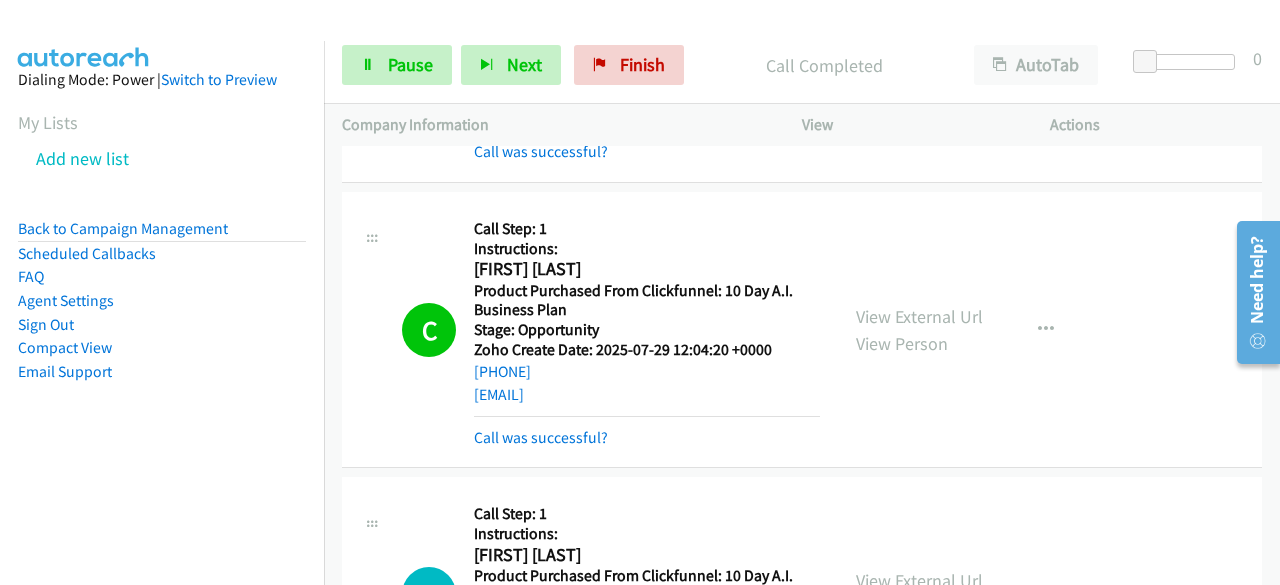 click on "S
Callback Scheduled
Call Step: 1
Instructions:
Scott Ford
[TIMEZONE]
Product Purchased From Clickfunnel: 10 Day A.I. Business Plan
Stage: Opportunity
Zoho Create Date: 2025-08-01 11:08:52 +0000
[PHONE]
[EMAIL]
Call was successful?
View External Url
View Person
View External Url
Email
Schedule/Manage Callback
Skip Call
Add to do not call list" at bounding box center [802, 594] 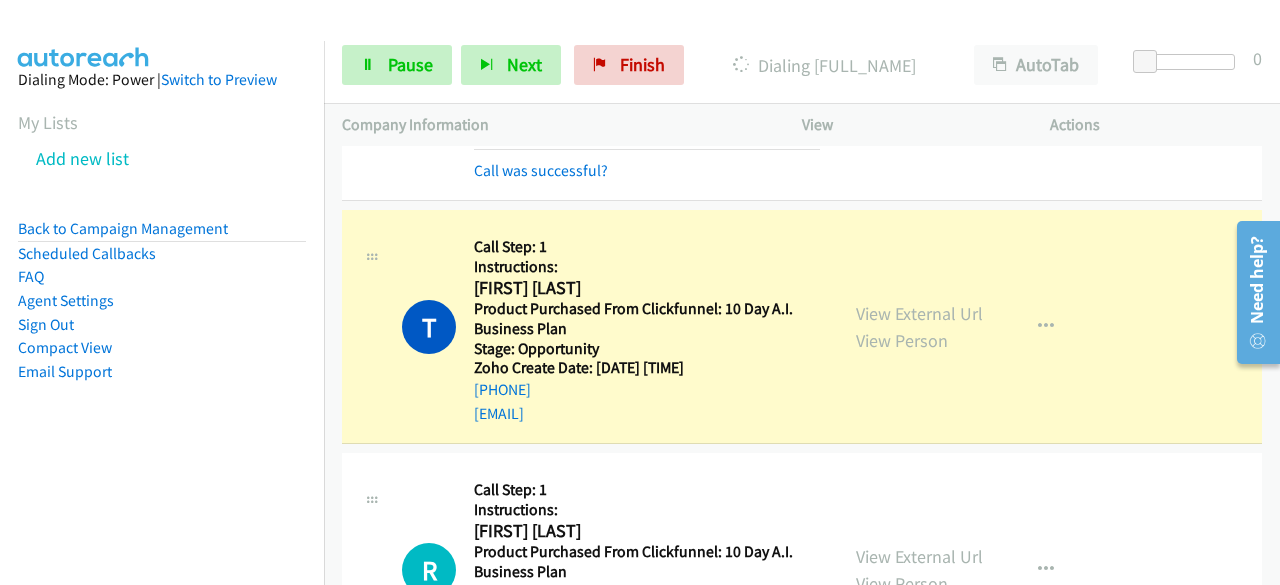 scroll, scrollTop: 20630, scrollLeft: 0, axis: vertical 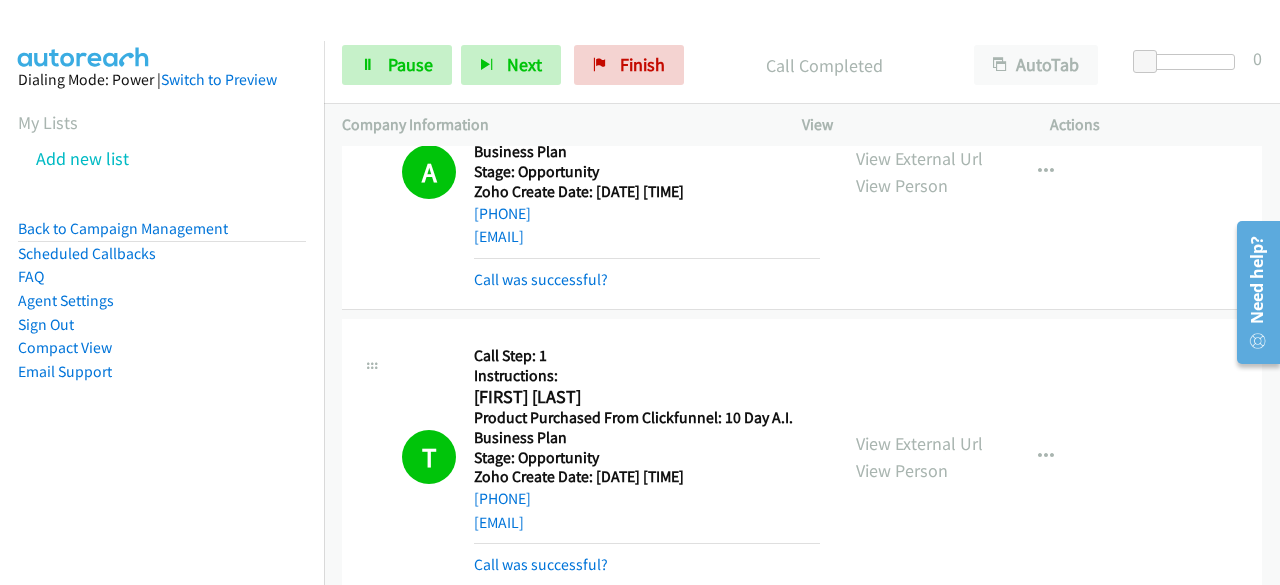 click on "Dialing Mode: Power
|
Switch to Preview
My Lists
Add new list
Back to Campaign Management
Scheduled Callbacks
FAQ
Agent Settings
Sign Out
Compact View
Email Support" at bounding box center [162, 257] 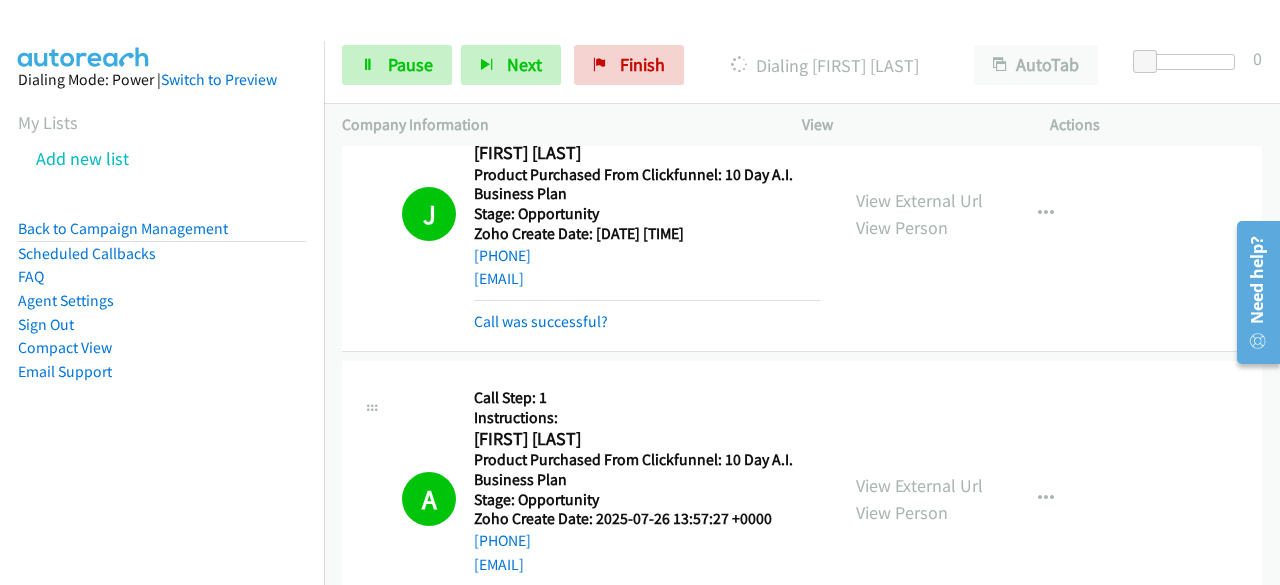 scroll, scrollTop: 21430, scrollLeft: 0, axis: vertical 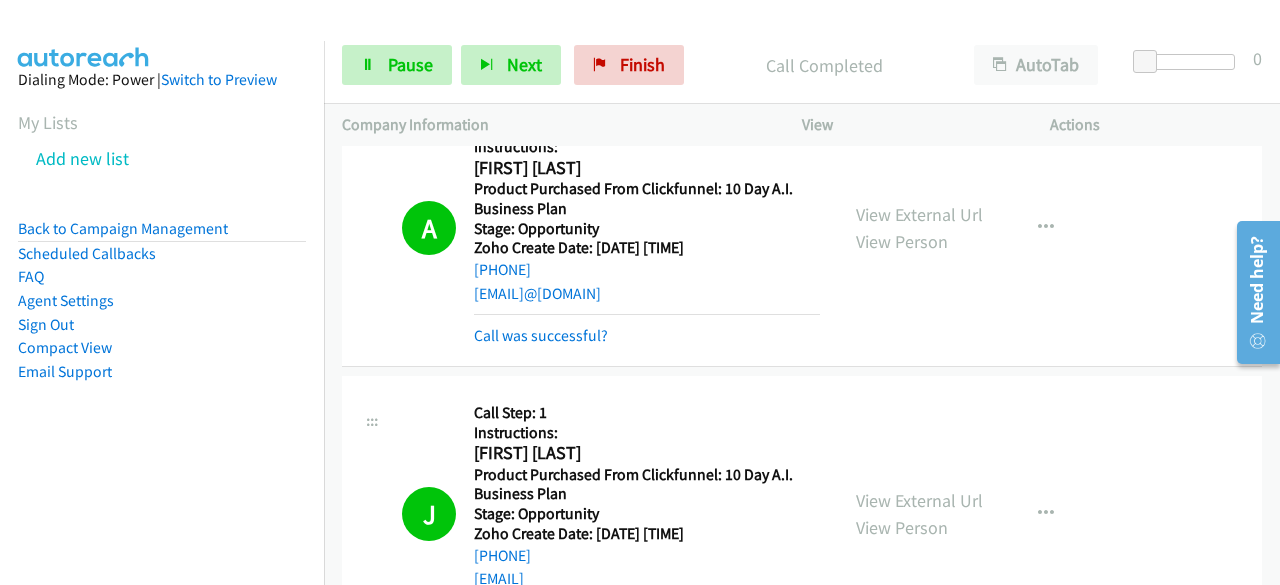 click on "Dialing Mode: Power
|
Switch to Preview
My Lists
Add new list
Back to Campaign Management
Scheduled Callbacks
FAQ
Agent Settings
Sign Out
Compact View
Email Support" at bounding box center [162, 257] 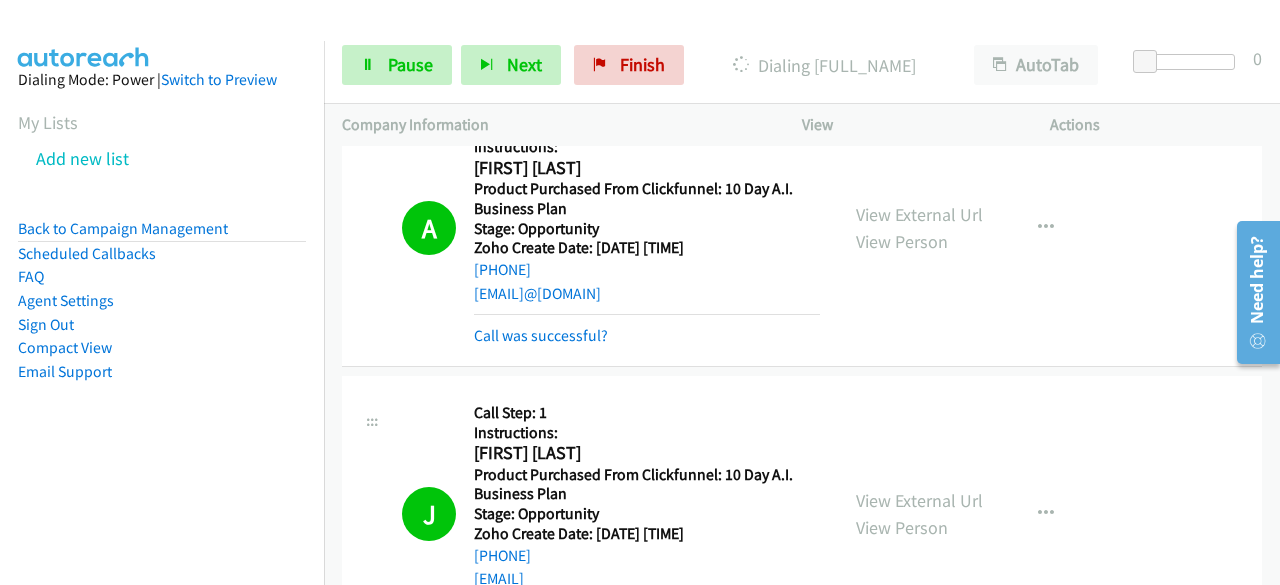 click on "Dialing Mode: Power
|
Switch to Preview
My Lists
Add new list
Back to Campaign Management
Scheduled Callbacks
FAQ
Agent Settings
Sign Out
Compact View
Email Support" at bounding box center [162, 333] 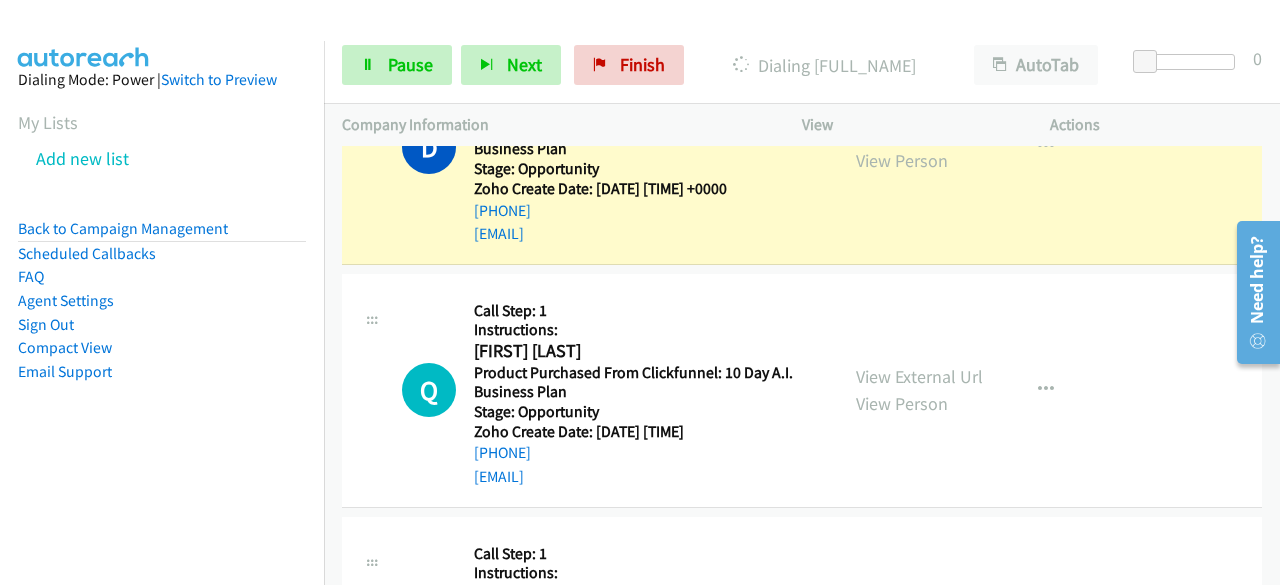 scroll, scrollTop: 24430, scrollLeft: 0, axis: vertical 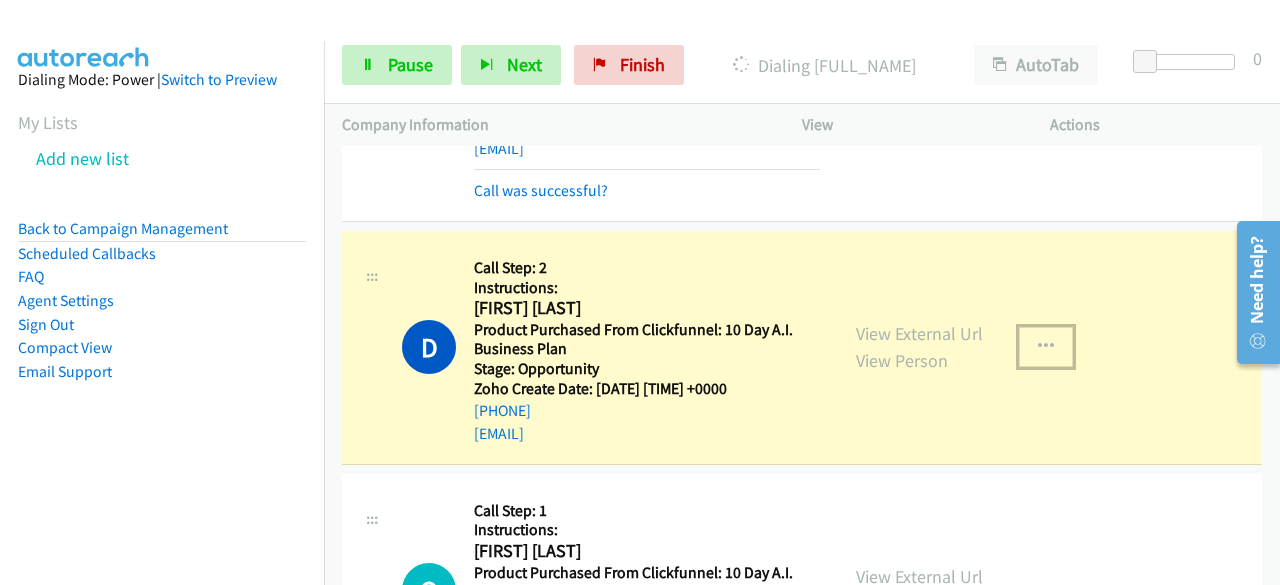 click at bounding box center [1046, 347] 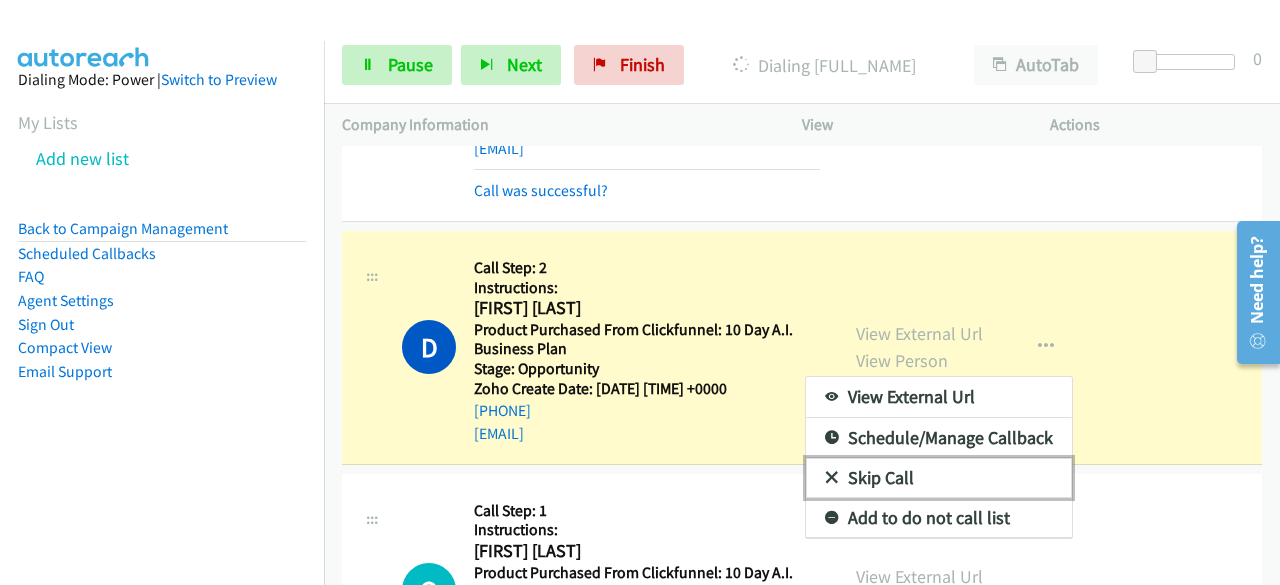click on "View External Url
Email
Schedule/Manage Callback
Skip Call
Add to do not call list" at bounding box center (939, 457) 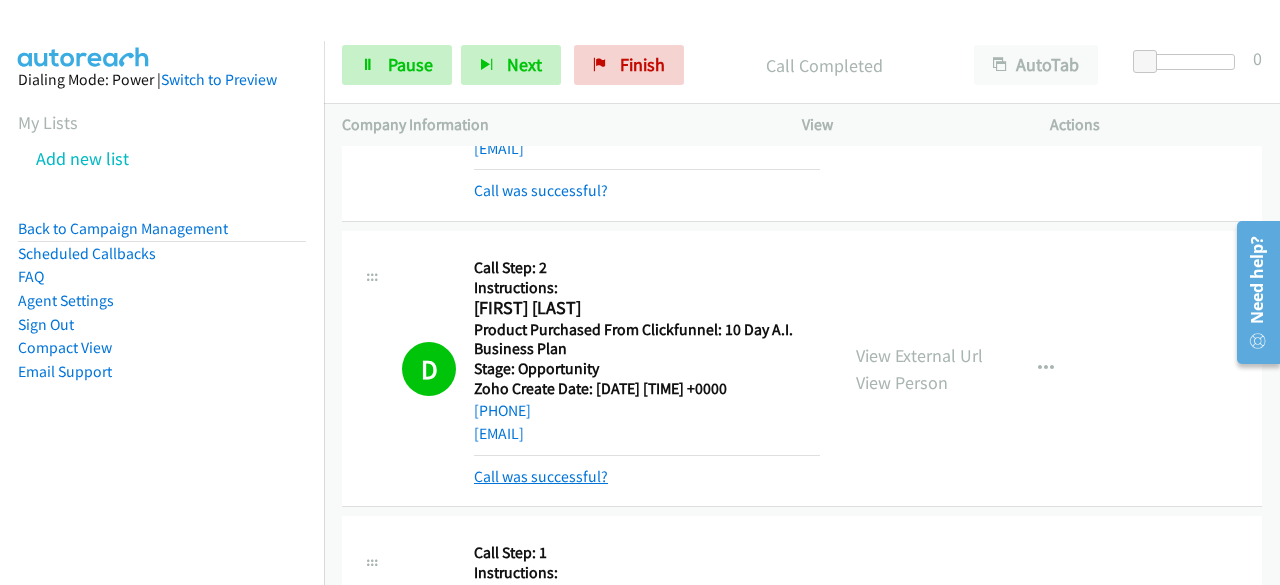 click on "Call was successful?" at bounding box center [541, 476] 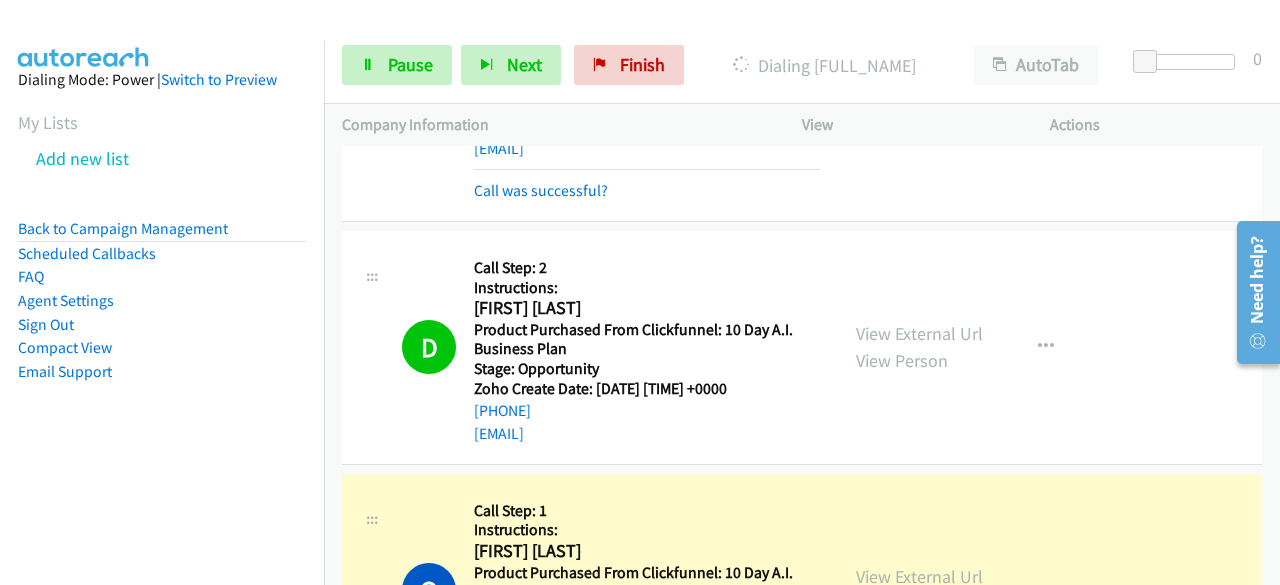 click on "Dialing Mode: Power
|
Switch to Preview
My Lists
Add new list
Back to Campaign Management
Scheduled Callbacks
FAQ
Agent Settings
Sign Out
Compact View
Email Support" at bounding box center [162, 257] 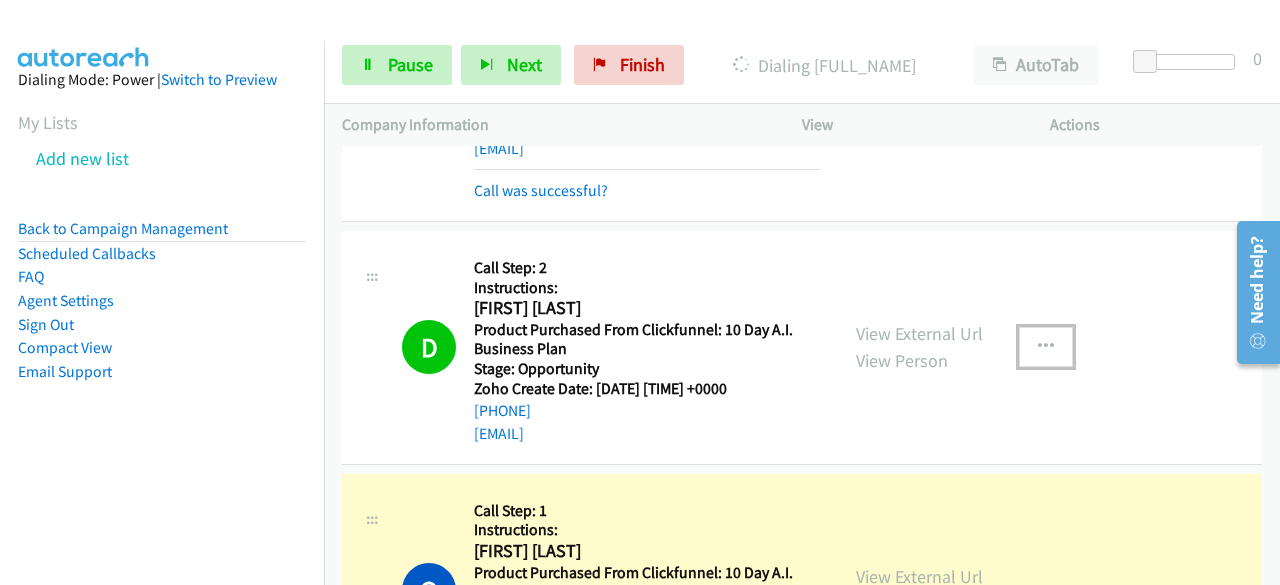 click at bounding box center [1046, 347] 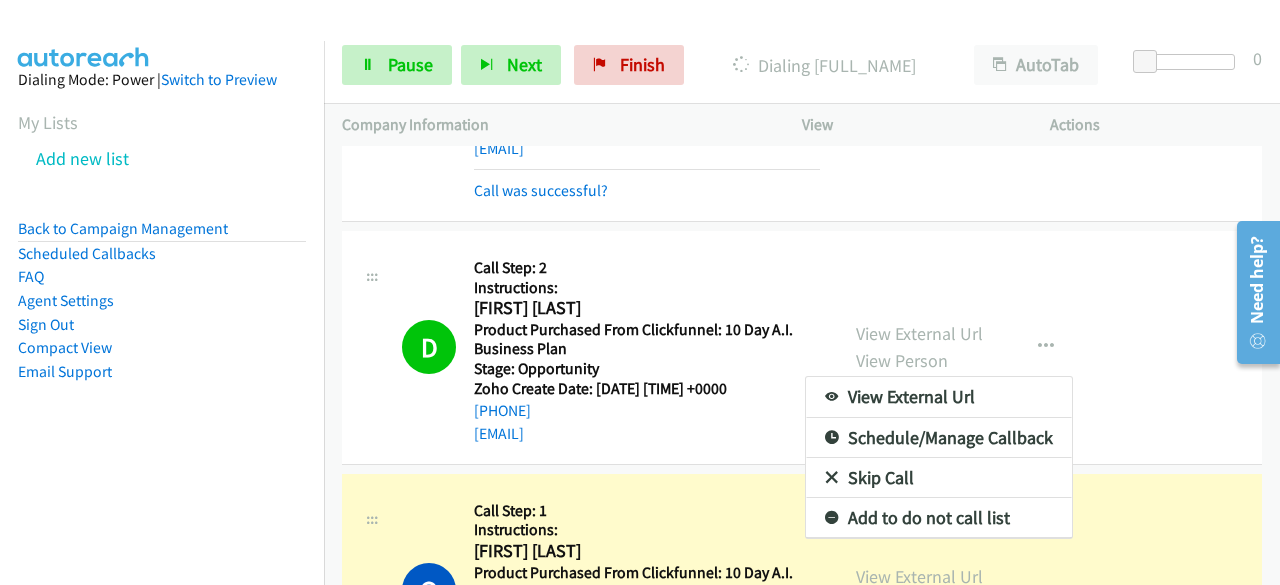 click on "Dialing Mode: Power
|
Switch to Preview
My Lists
Add new list
Back to Campaign Management
Scheduled Callbacks
FAQ
Agent Settings
Sign Out
Compact View
Email Support" at bounding box center [162, 257] 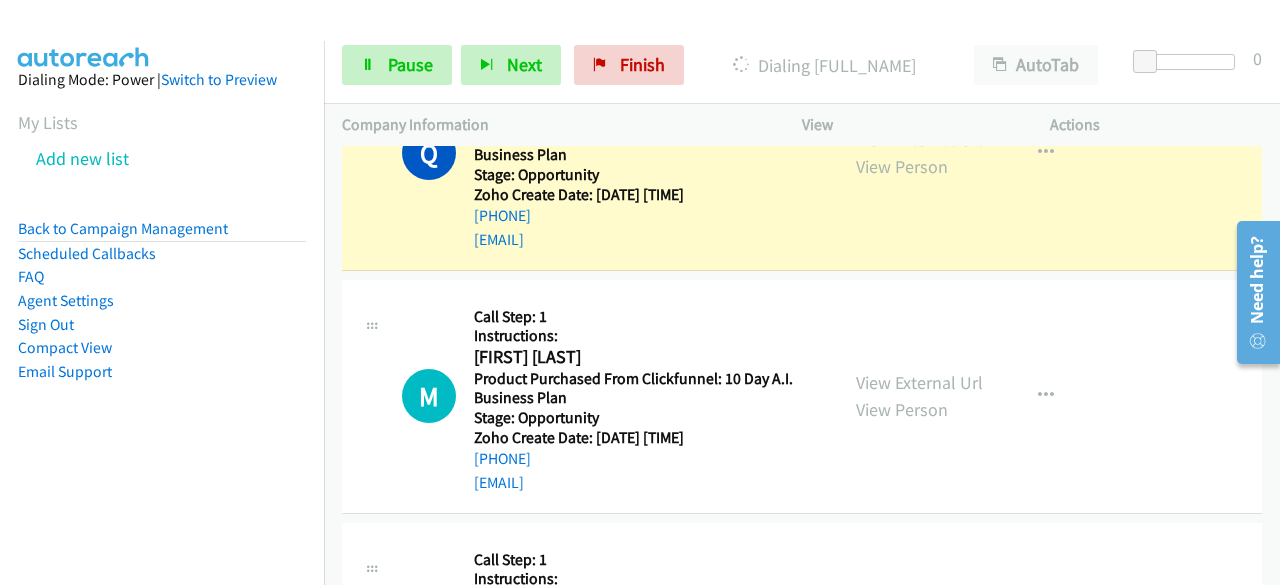 scroll, scrollTop: 24870, scrollLeft: 0, axis: vertical 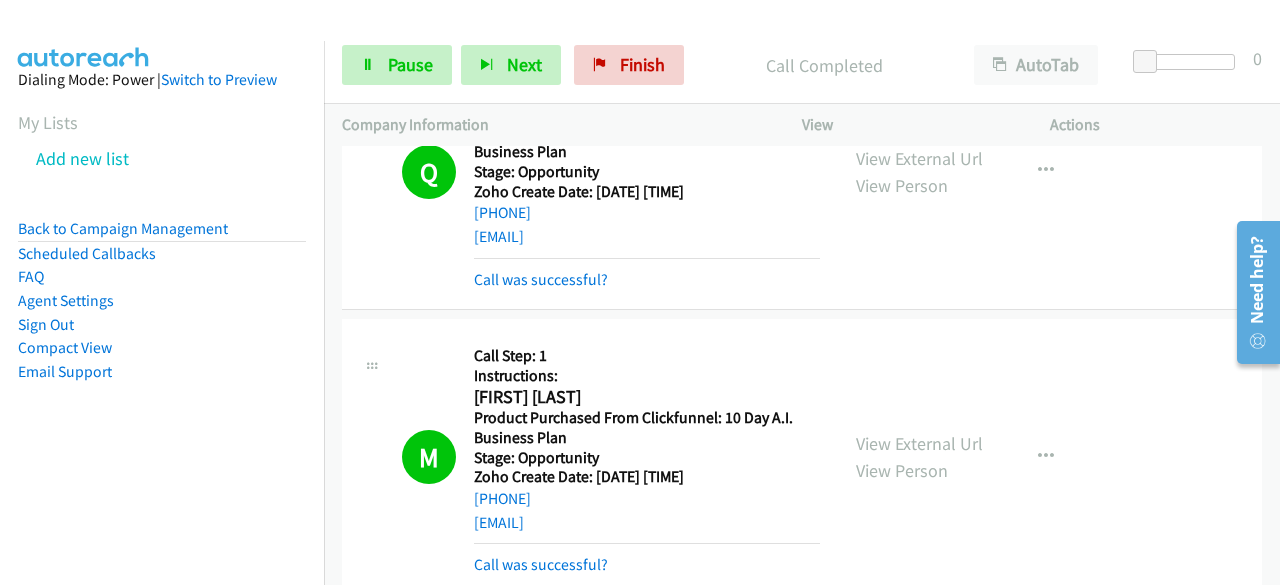 click on "Dialing Mode: Power
|
Switch to Preview
My Lists
Add new list
Back to Campaign Management
Scheduled Callbacks
FAQ
Agent Settings
Sign Out
Compact View
Email Support" at bounding box center (162, 257) 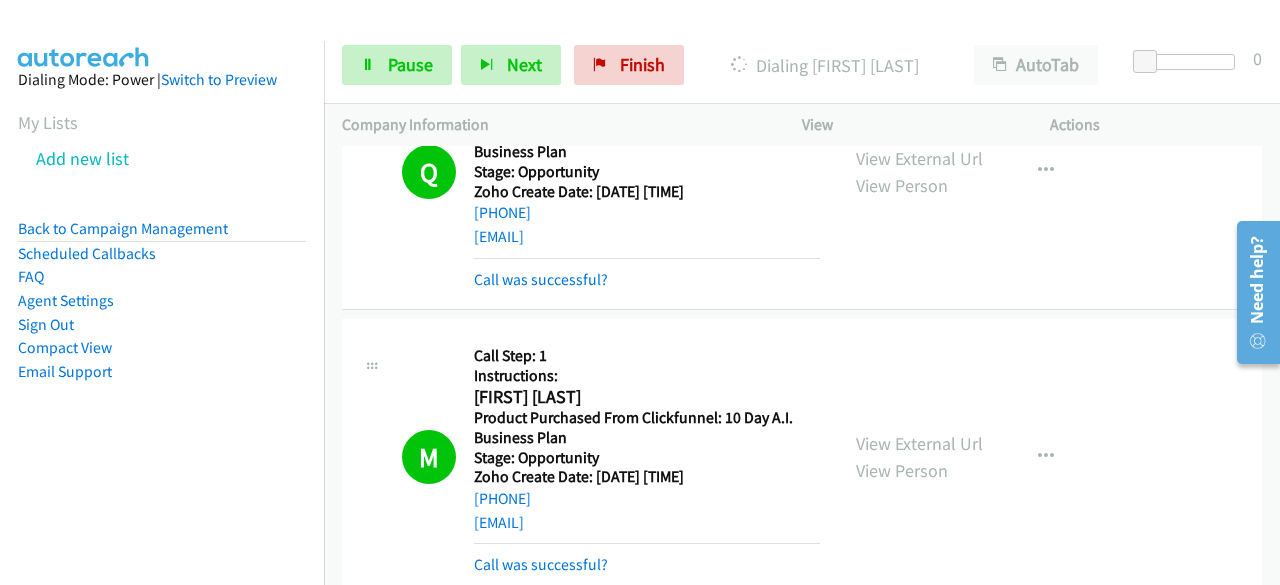 click at bounding box center (640, 292) 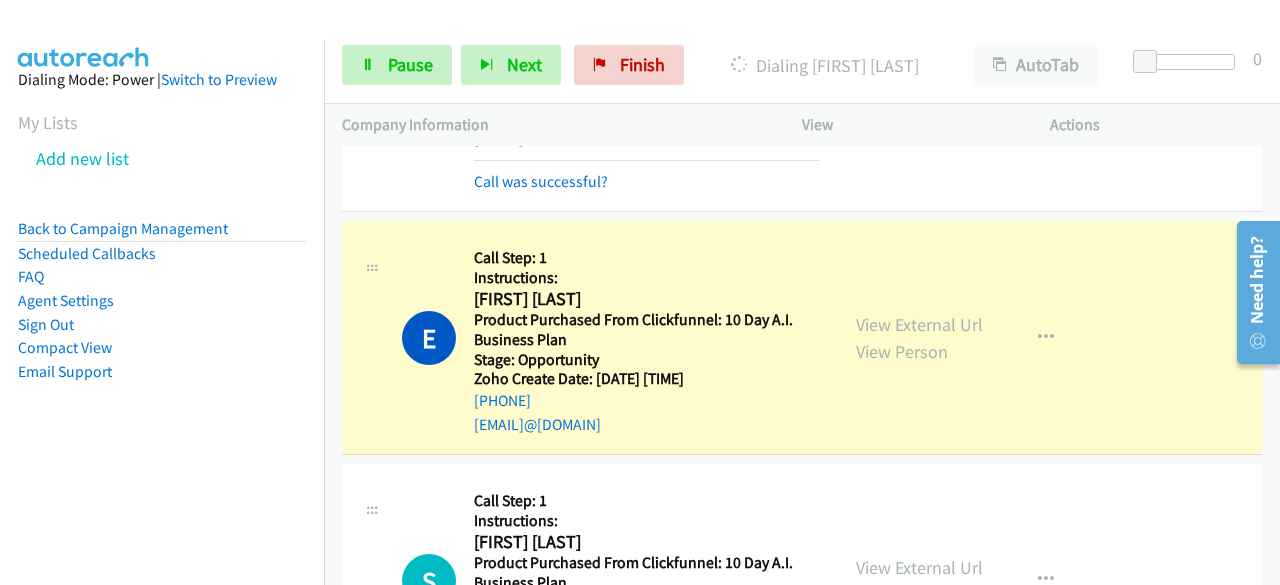 scroll, scrollTop: 26680, scrollLeft: 0, axis: vertical 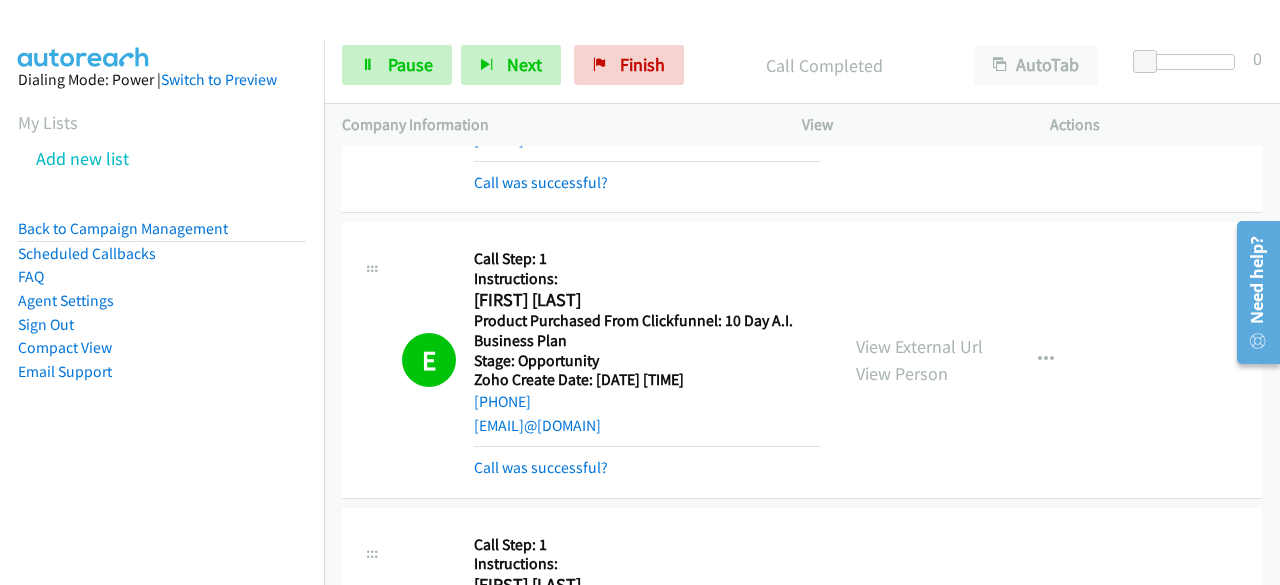 click on "Dialing Mode: Power
|
Switch to Preview
My Lists
Add new list
Back to Campaign Management
Scheduled Callbacks
FAQ
Agent Settings
Sign Out
Compact View
Email Support" at bounding box center (162, 333) 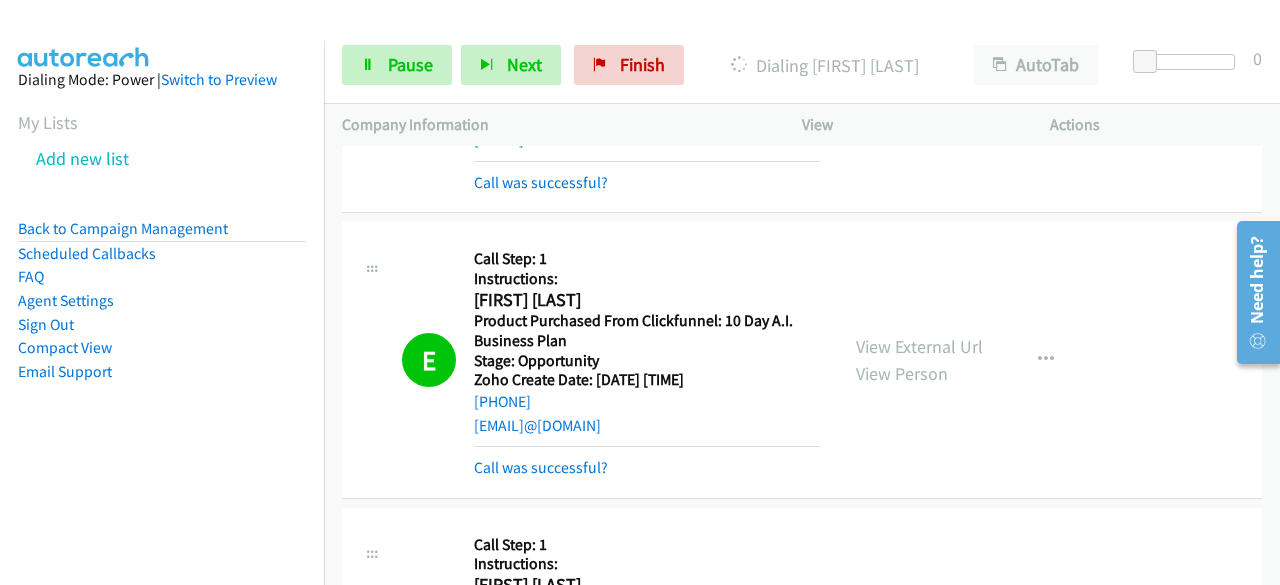 click on "Dialing Mode: Power
|
Switch to Preview
My Lists
Add new list
Back to Campaign Management
Scheduled Callbacks
FAQ
Agent Settings
Sign Out
Compact View
Email Support" at bounding box center [162, 257] 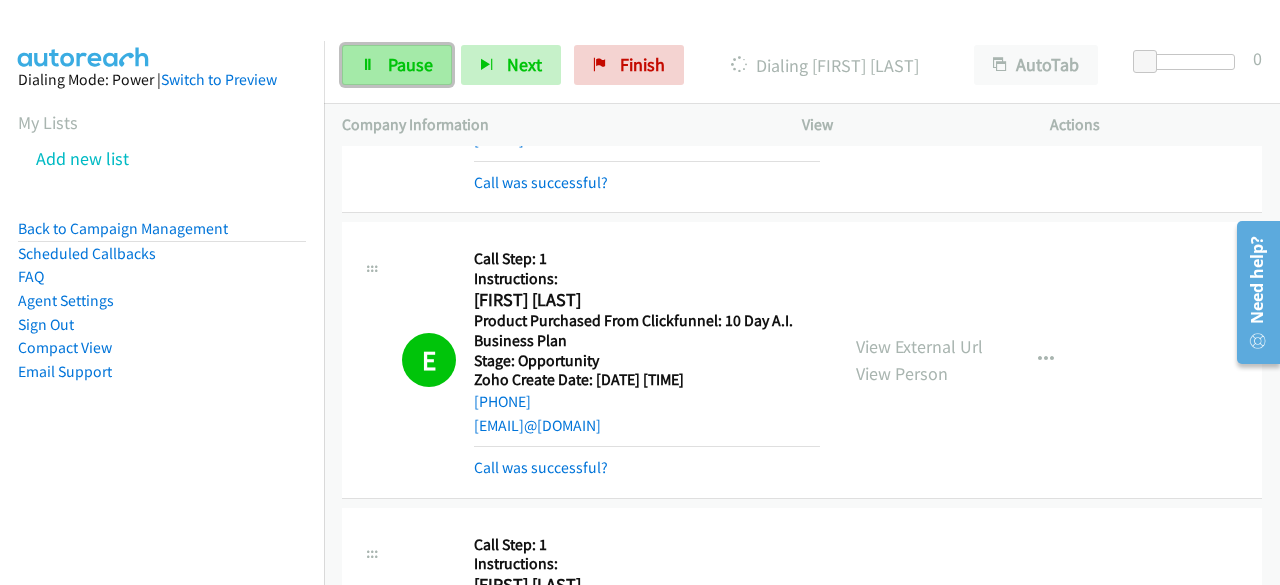 click on "Pause" at bounding box center [410, 64] 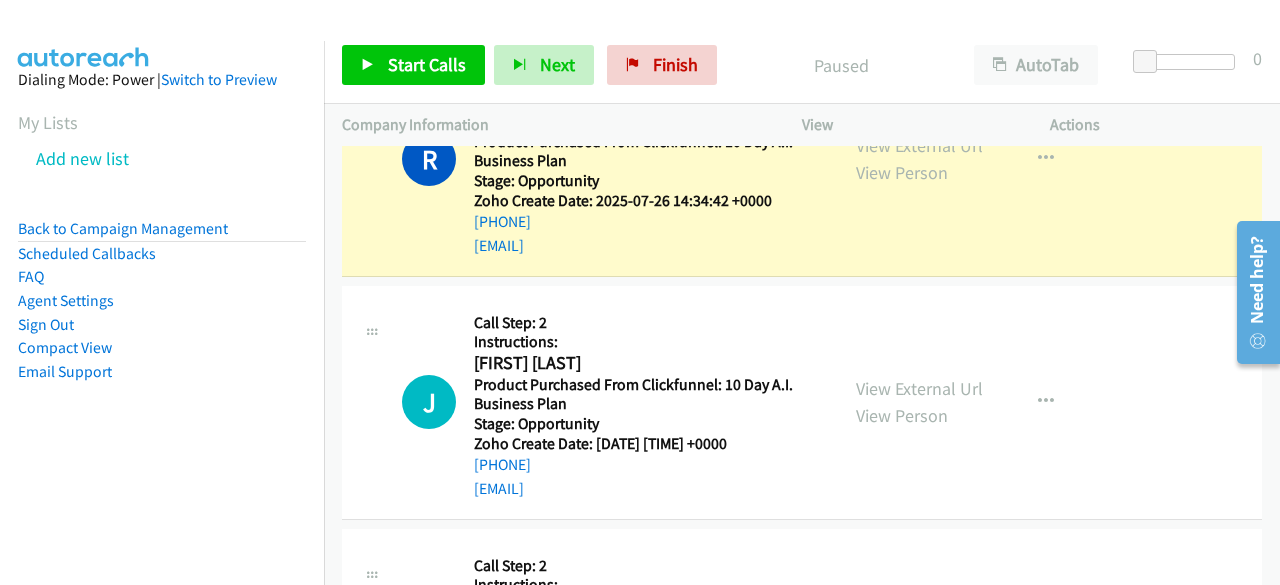 scroll, scrollTop: 27717, scrollLeft: 0, axis: vertical 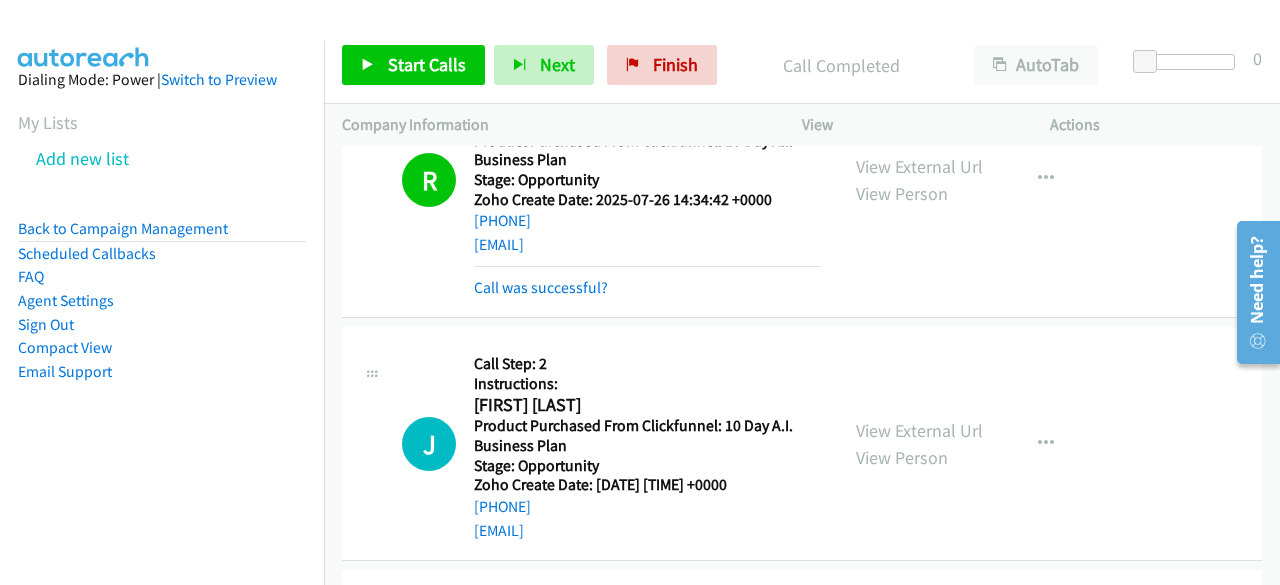 click on "Dialing Mode: Power
|
Switch to Preview
My Lists
Add new list
Back to Campaign Management
Scheduled Callbacks
FAQ
Agent Settings
Sign Out
Compact View
Email Support" at bounding box center (162, 257) 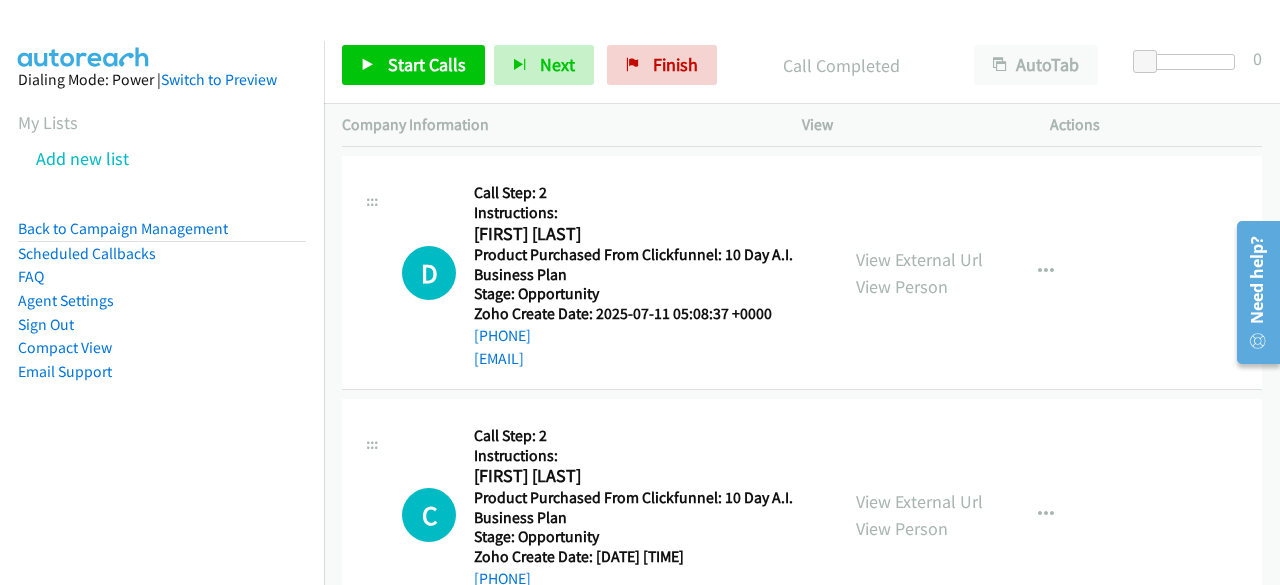 scroll, scrollTop: 27853, scrollLeft: 0, axis: vertical 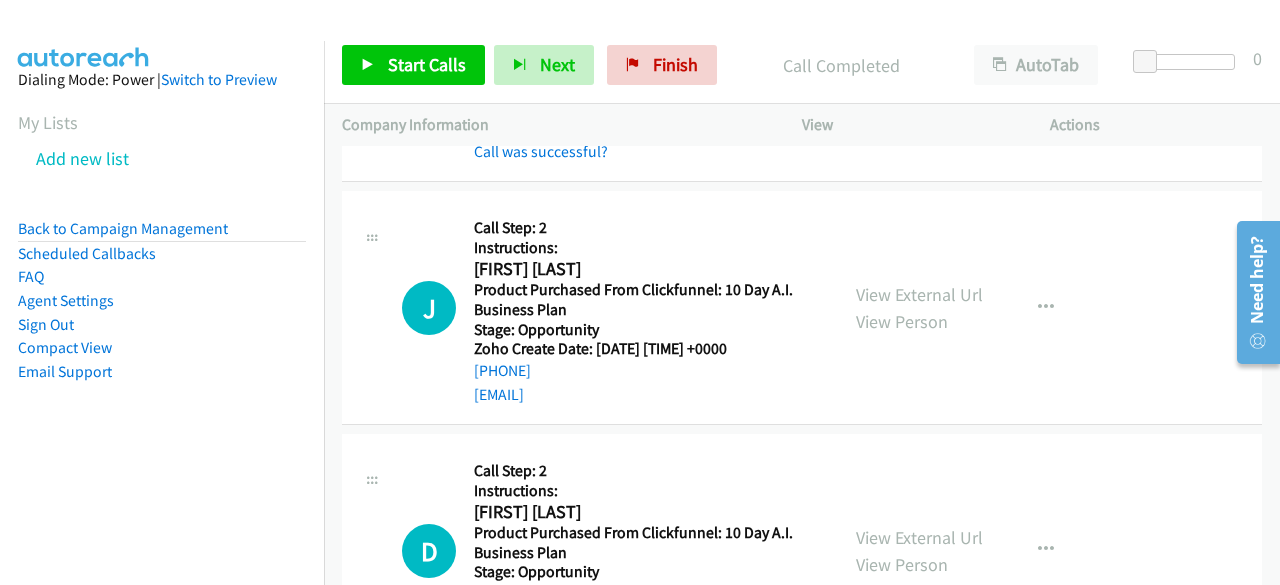 click on "Dialing Mode: Power
|
Switch to Preview
My Lists
Add new list
Back to Campaign Management
Scheduled Callbacks
FAQ
Agent Settings
Sign Out
Compact View
Email Support" at bounding box center (162, 257) 